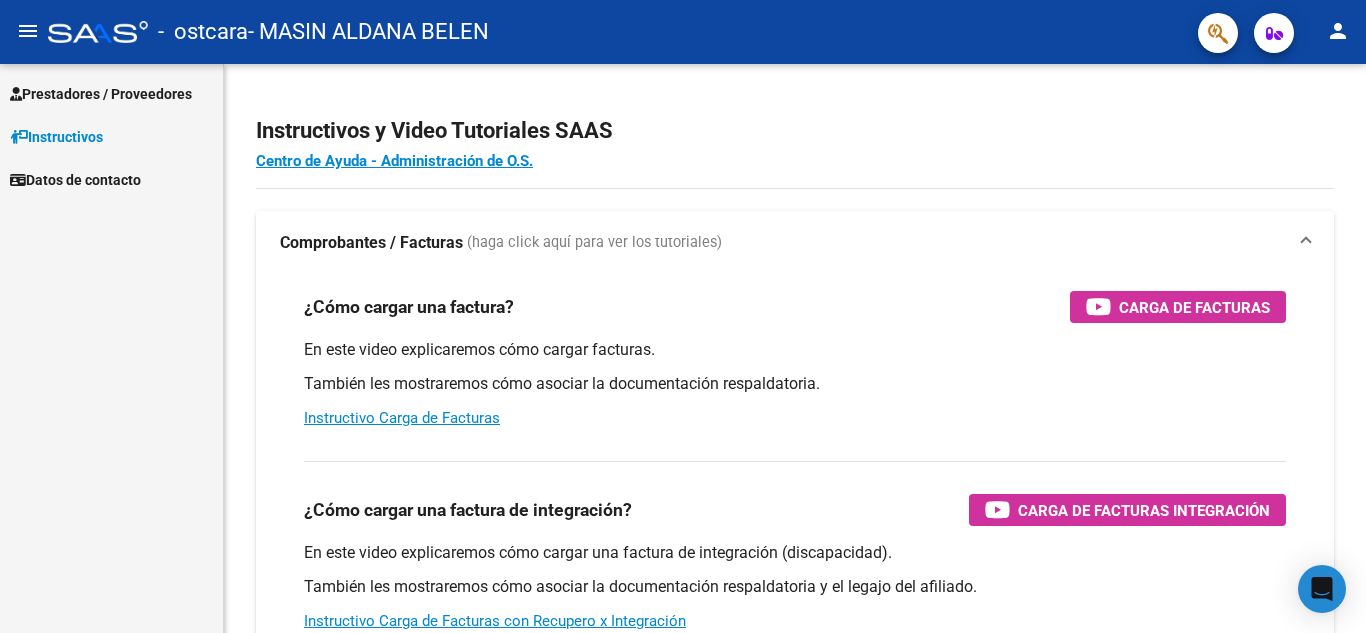 scroll, scrollTop: 0, scrollLeft: 0, axis: both 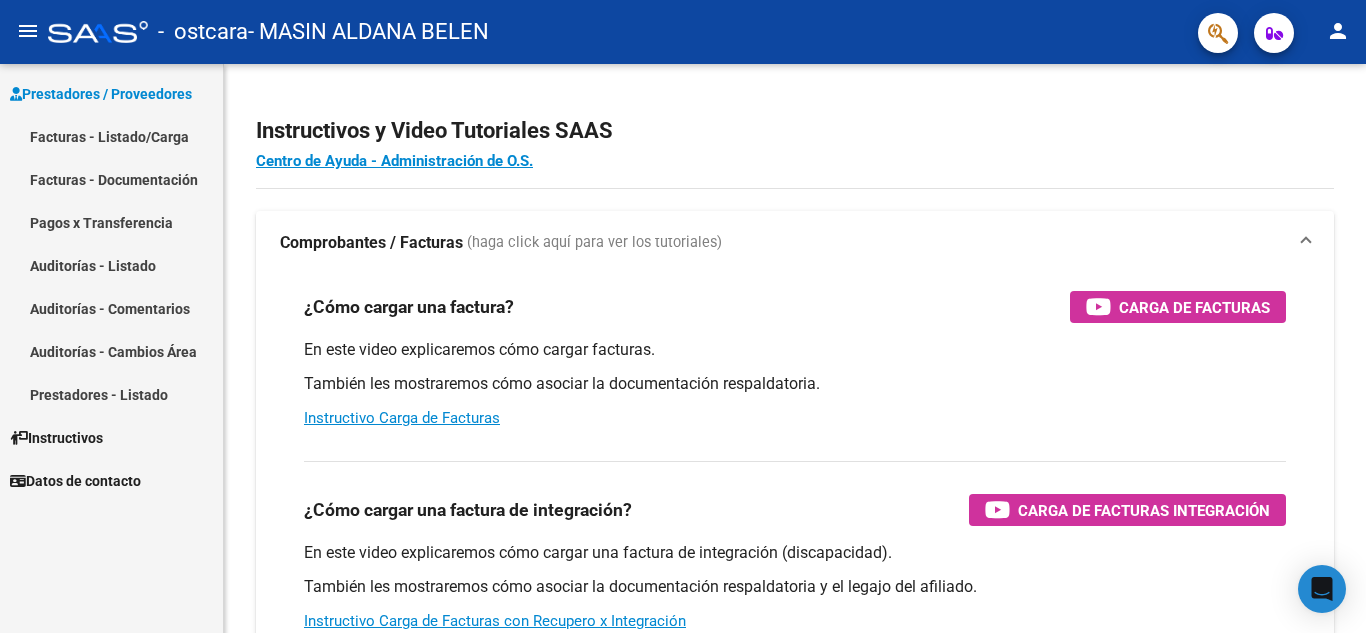 click on "Facturas - Listado/Carga" at bounding box center (111, 136) 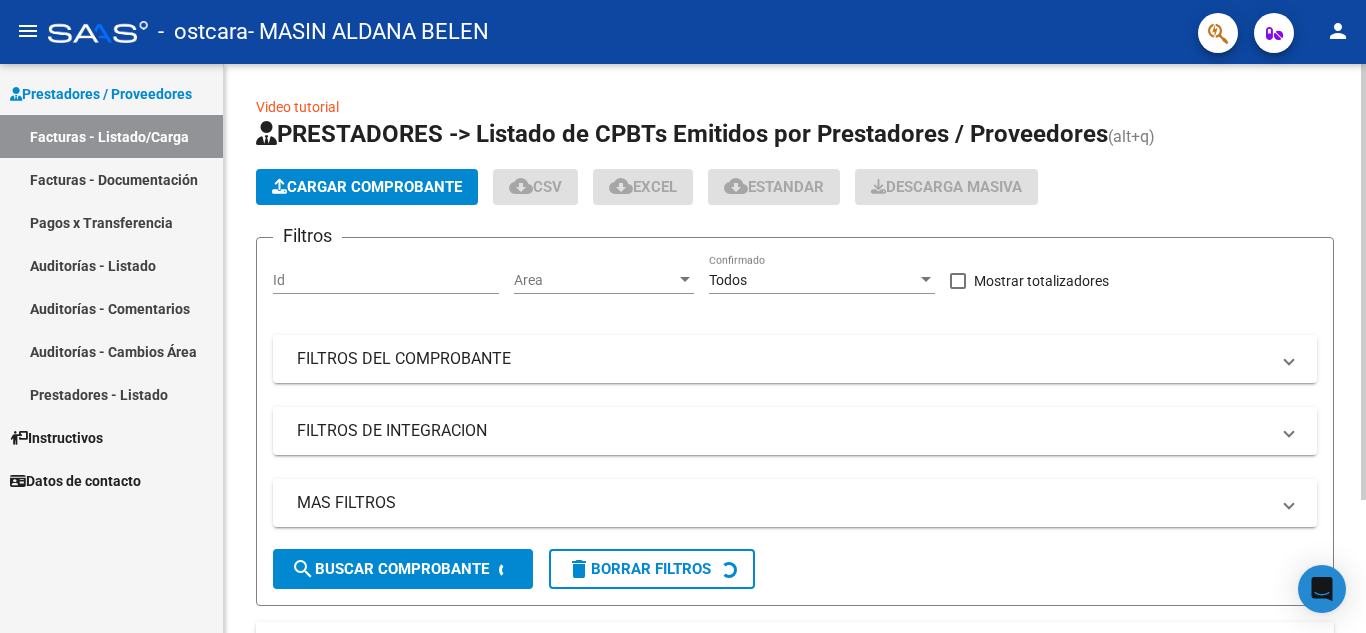 click on "Cargar Comprobante" 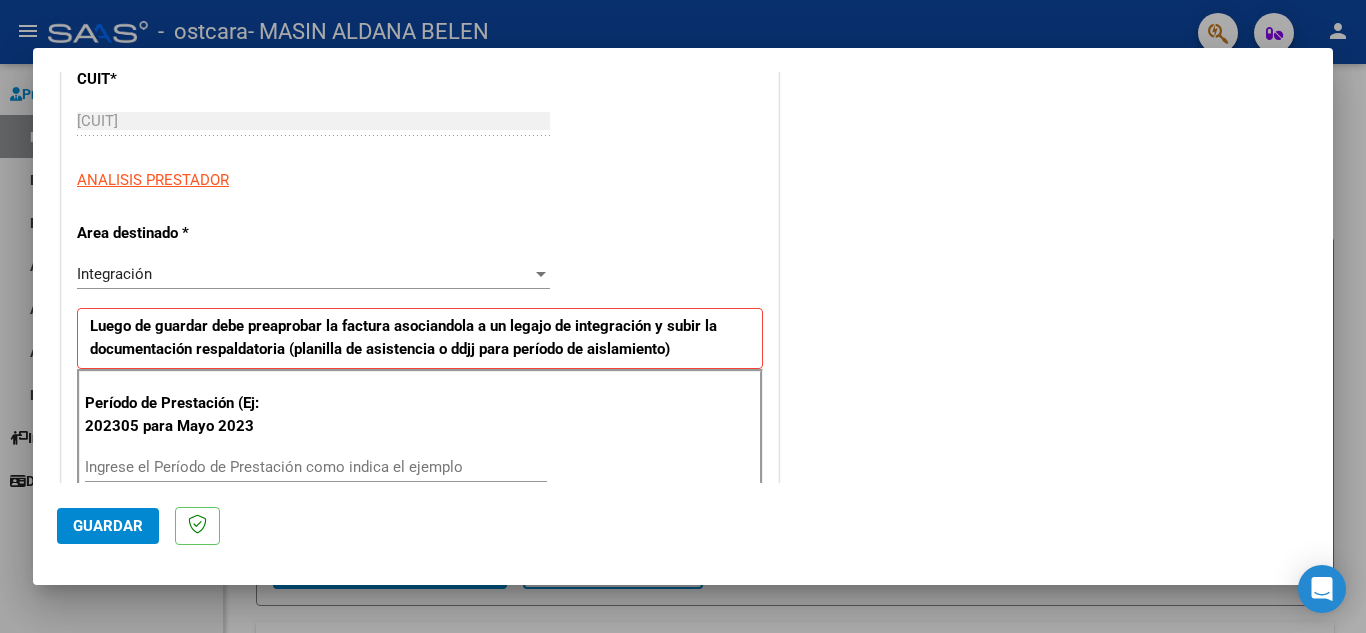 scroll, scrollTop: 321, scrollLeft: 0, axis: vertical 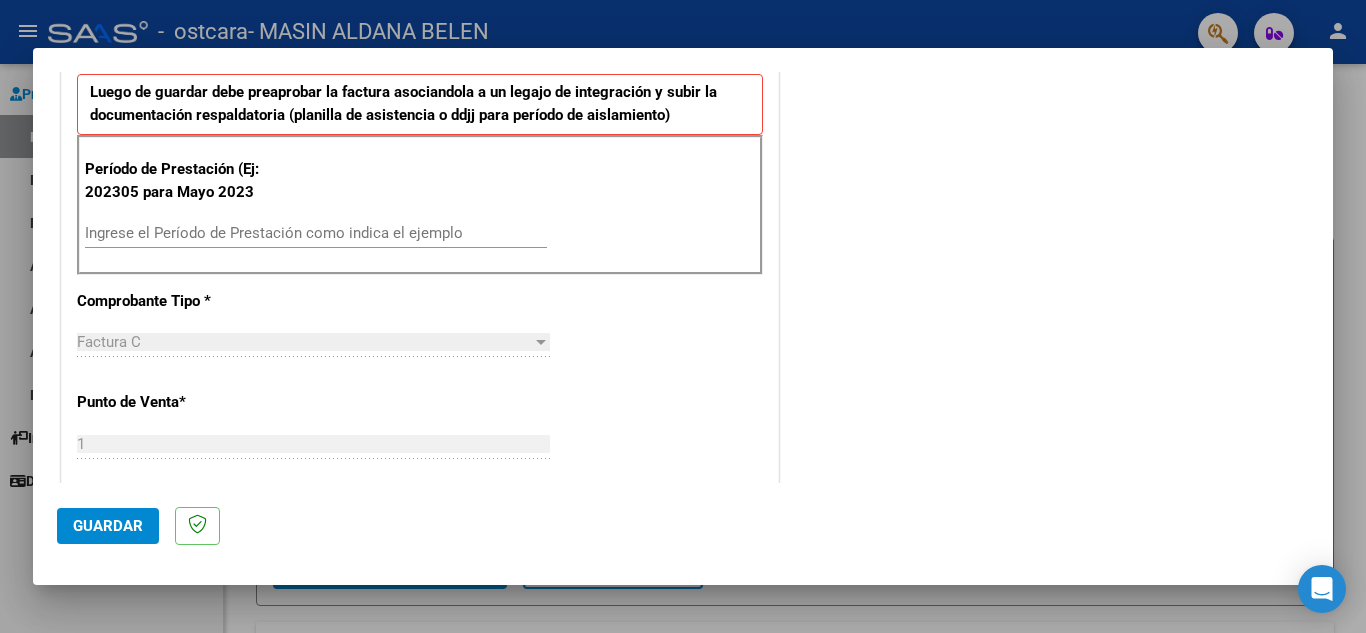 click on "Ingrese el Período de Prestación como indica el ejemplo" at bounding box center (316, 233) 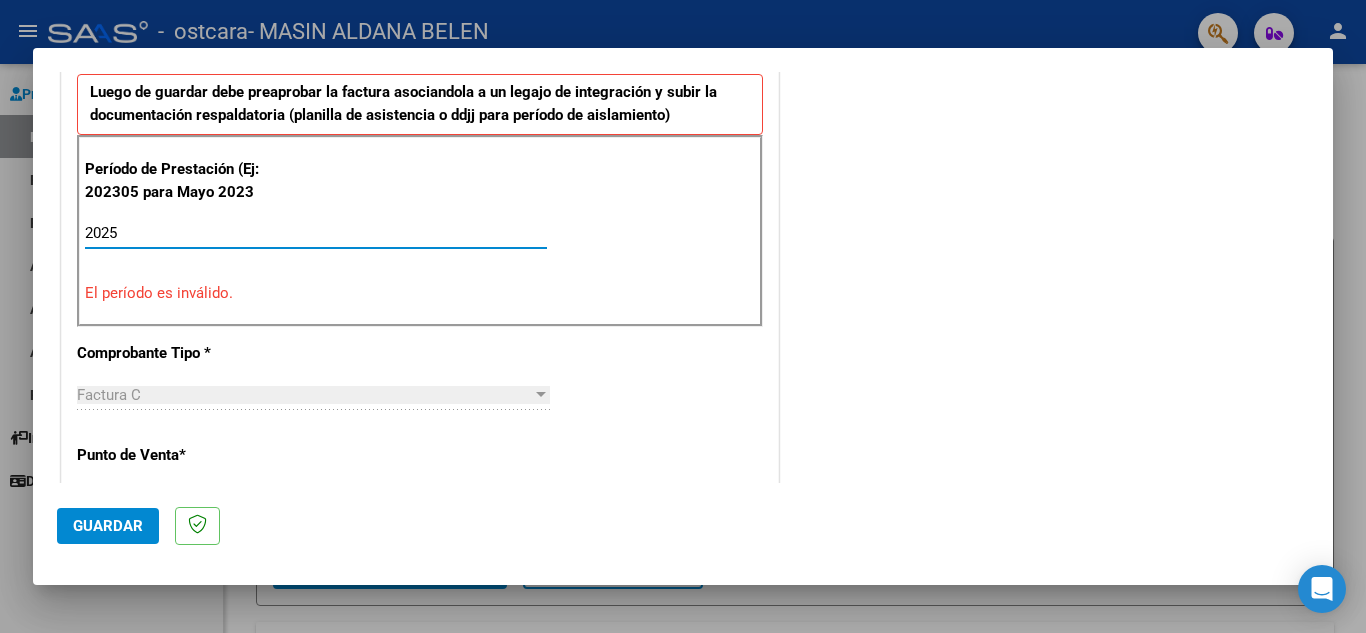 click on "2025" at bounding box center [316, 233] 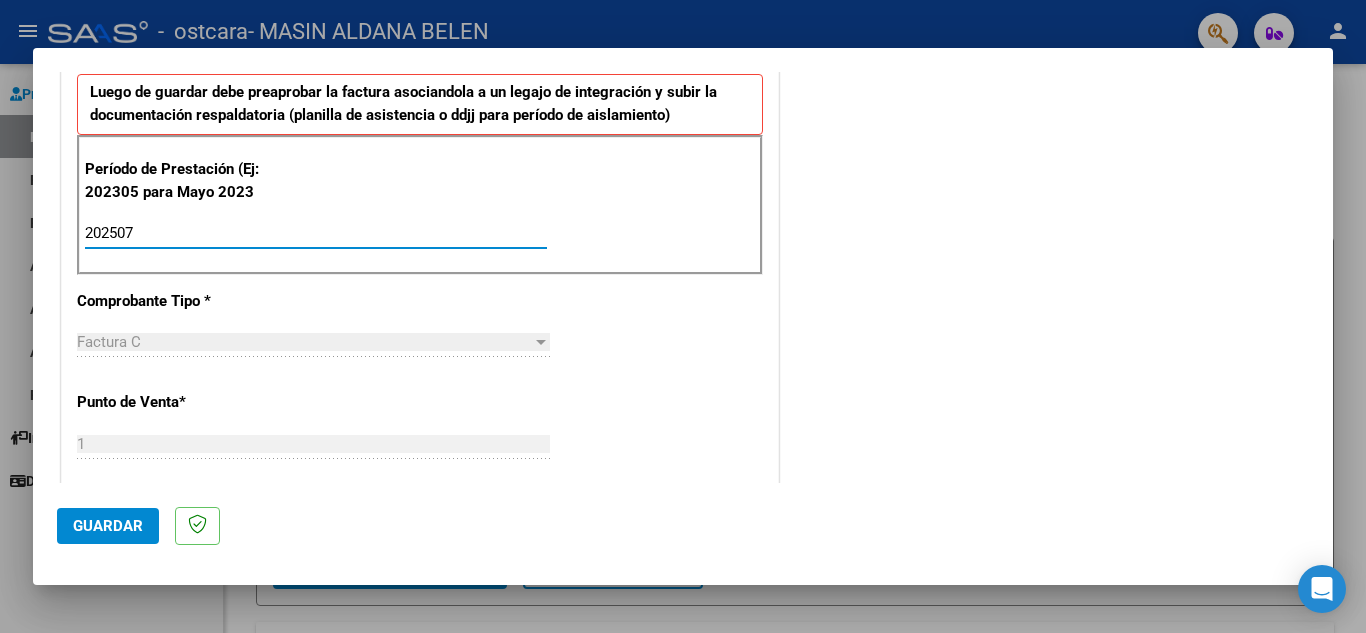 type on "202507" 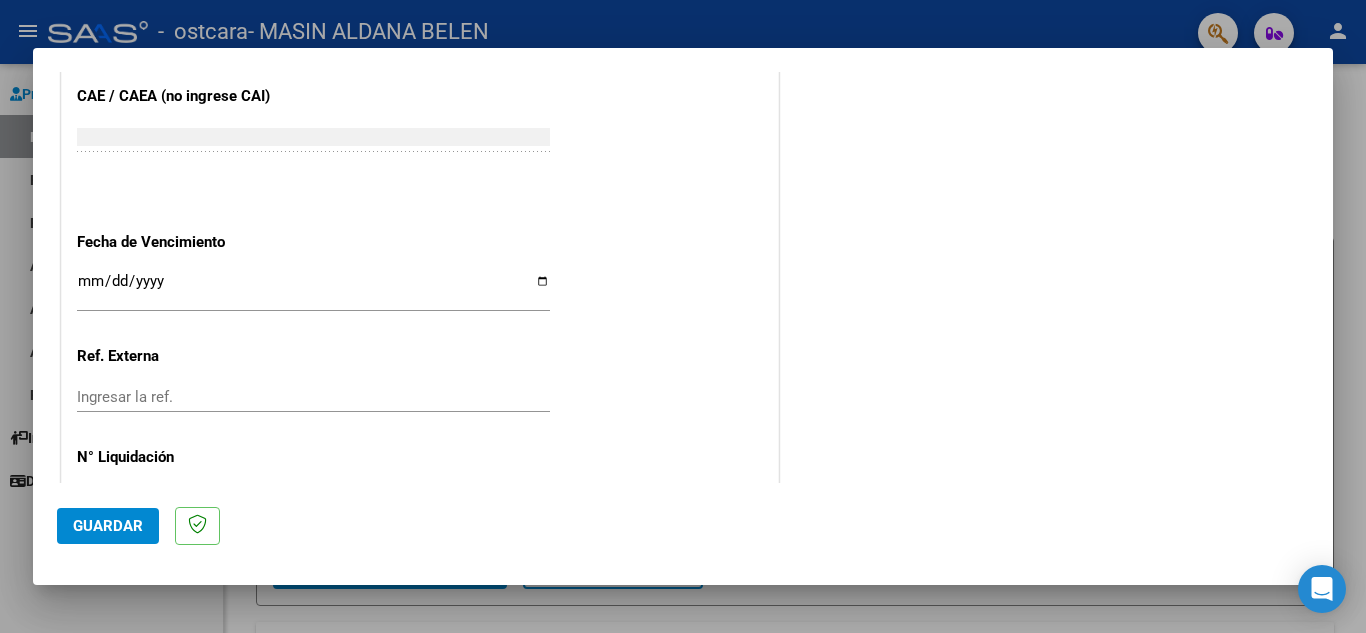 scroll, scrollTop: 1311, scrollLeft: 0, axis: vertical 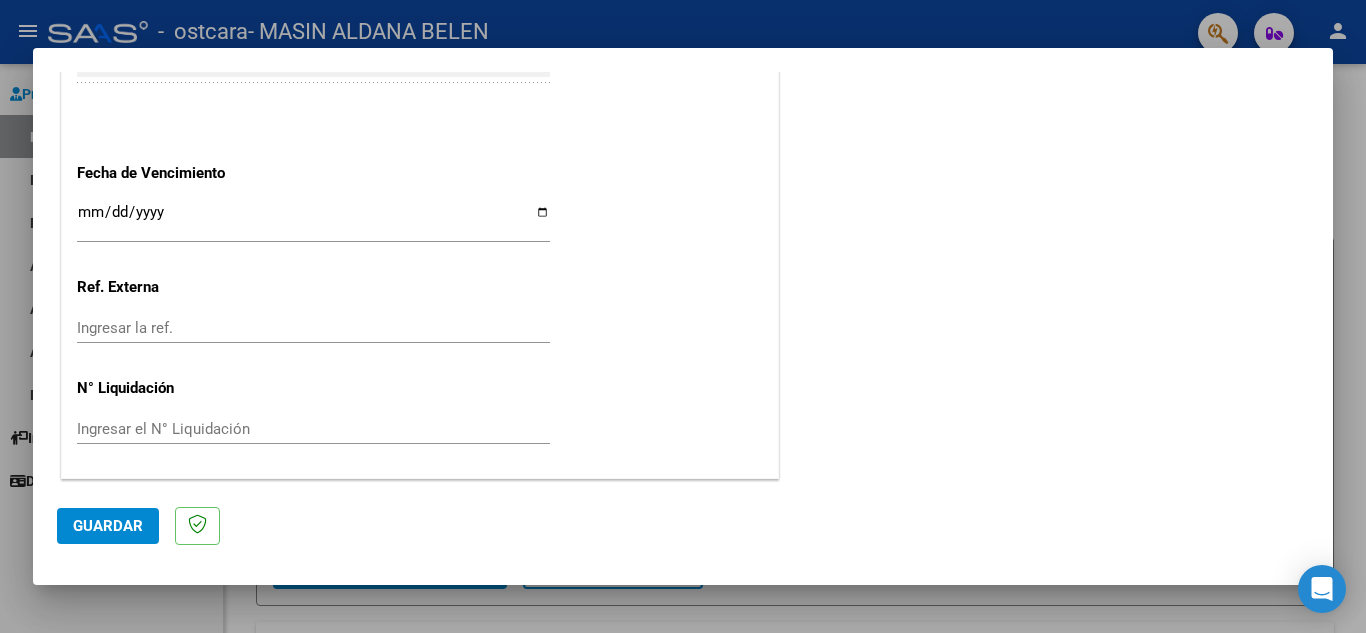 click on "Ingresar la fecha" at bounding box center [313, 220] 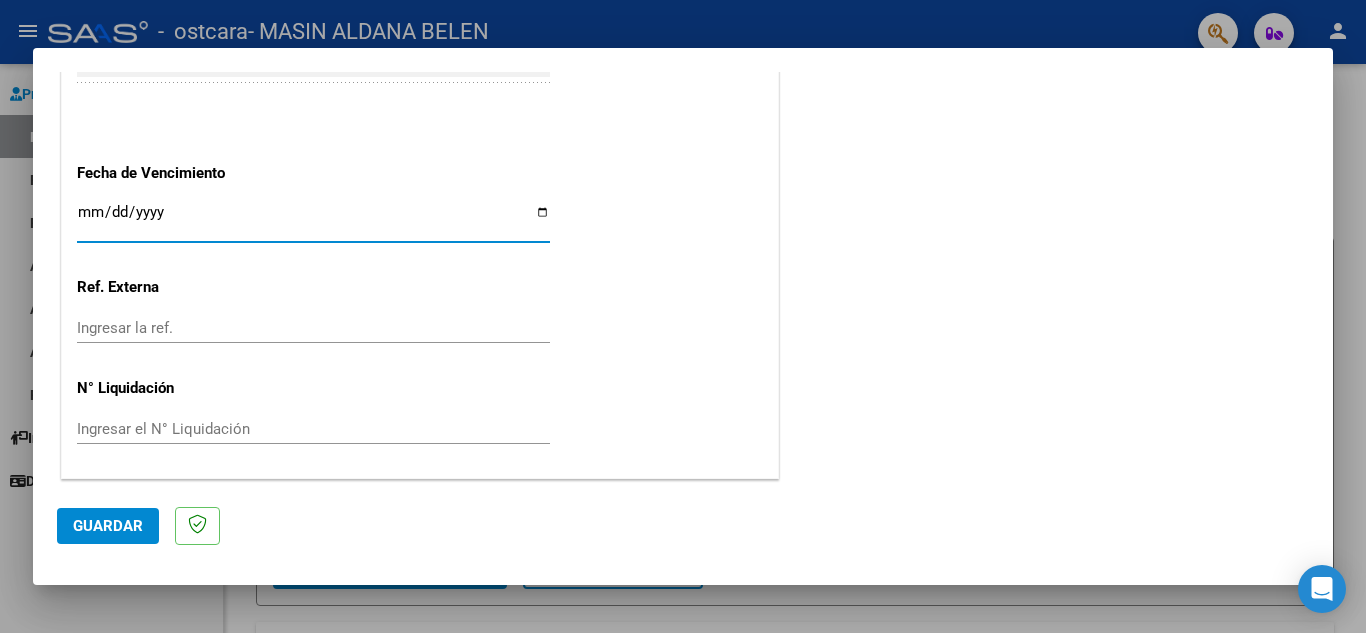 type on "2025-08-13" 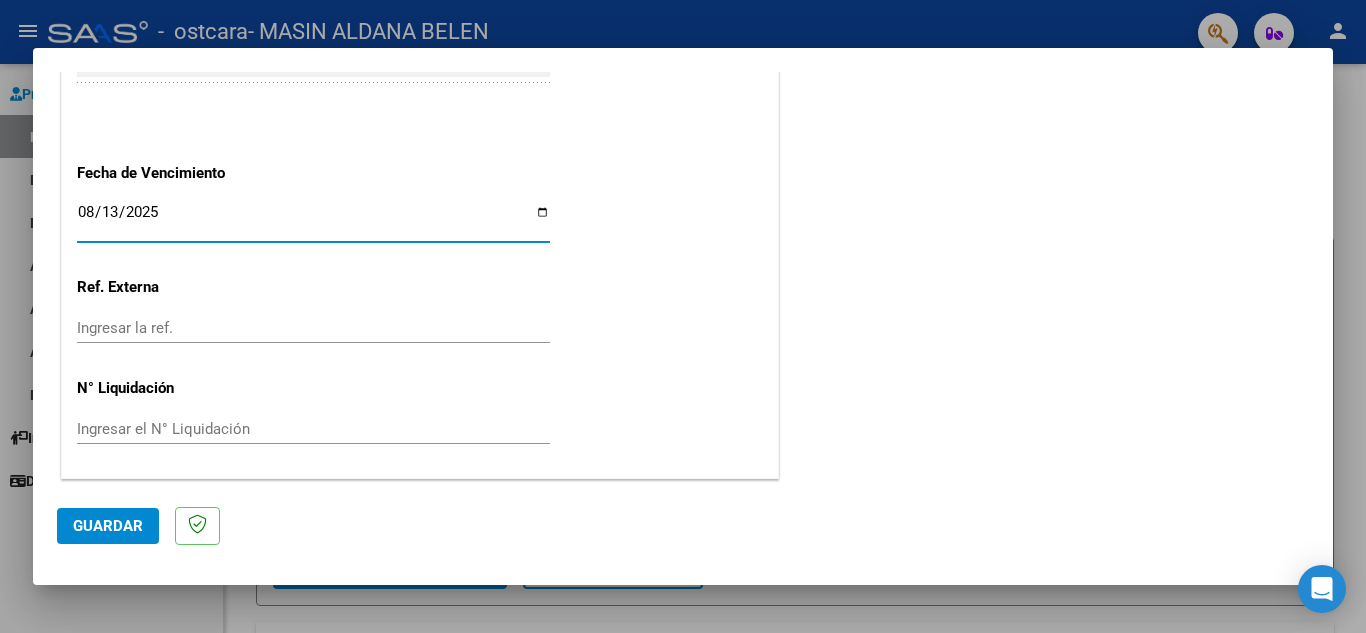 click on "Ingresar la ref." at bounding box center (313, 328) 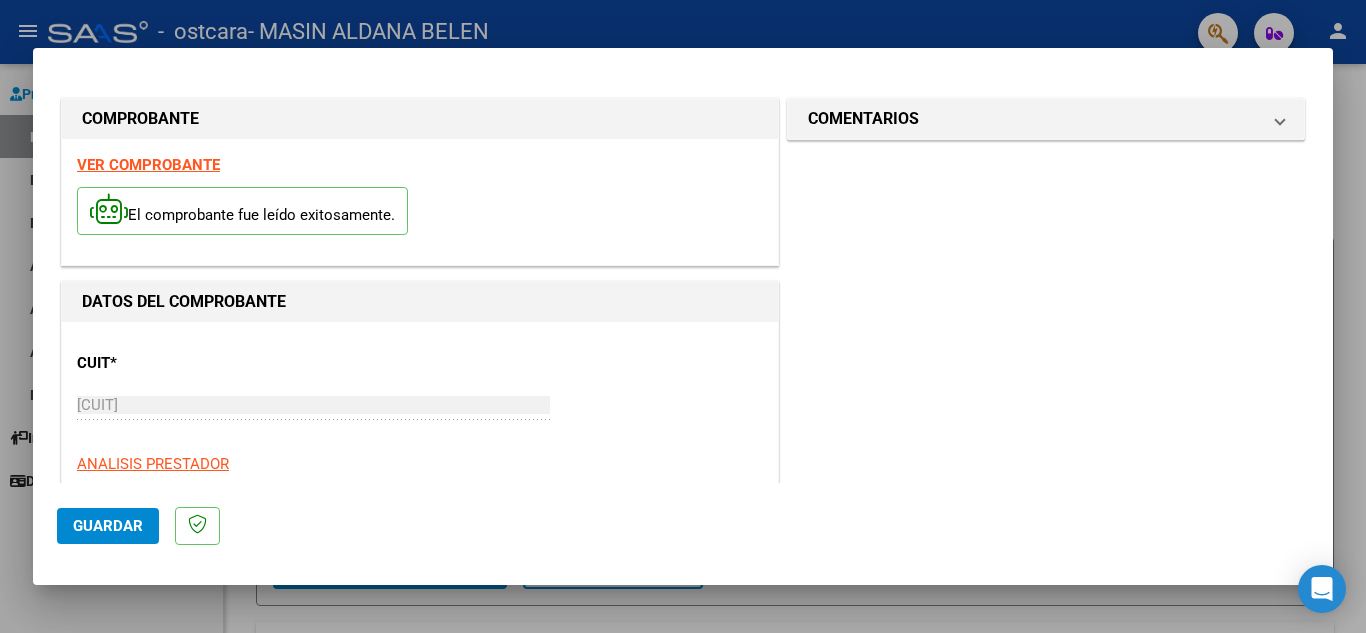 scroll, scrollTop: 238, scrollLeft: 0, axis: vertical 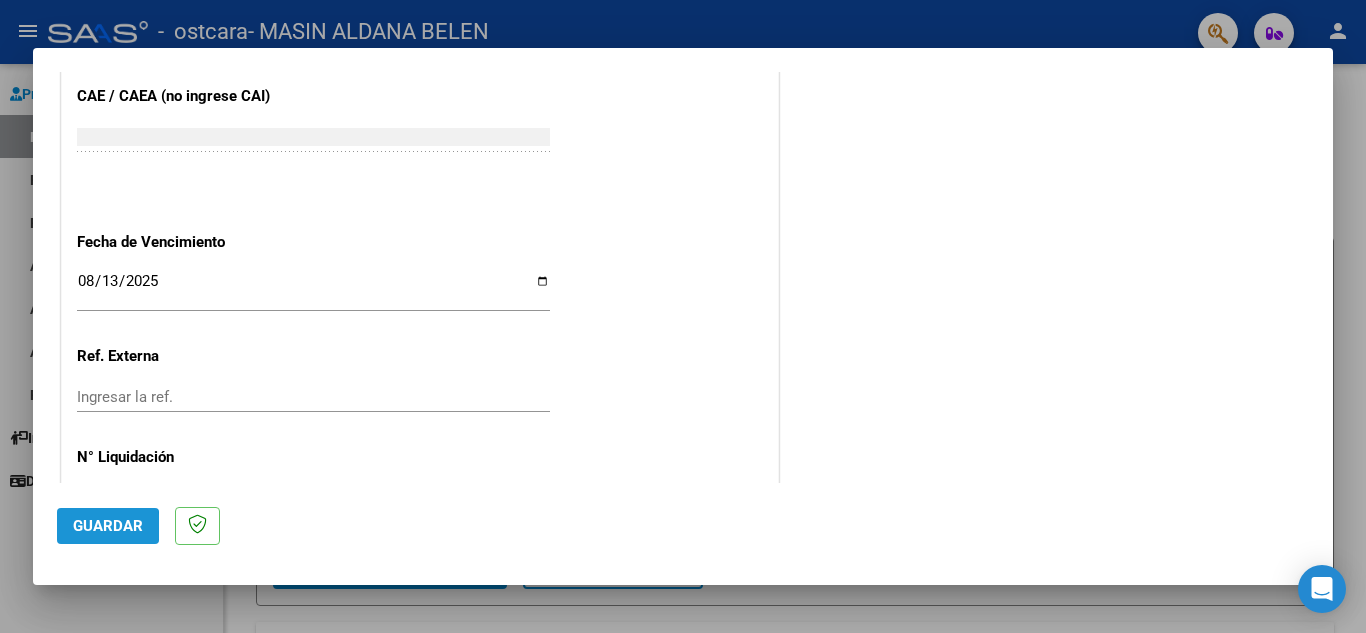 click on "Guardar" 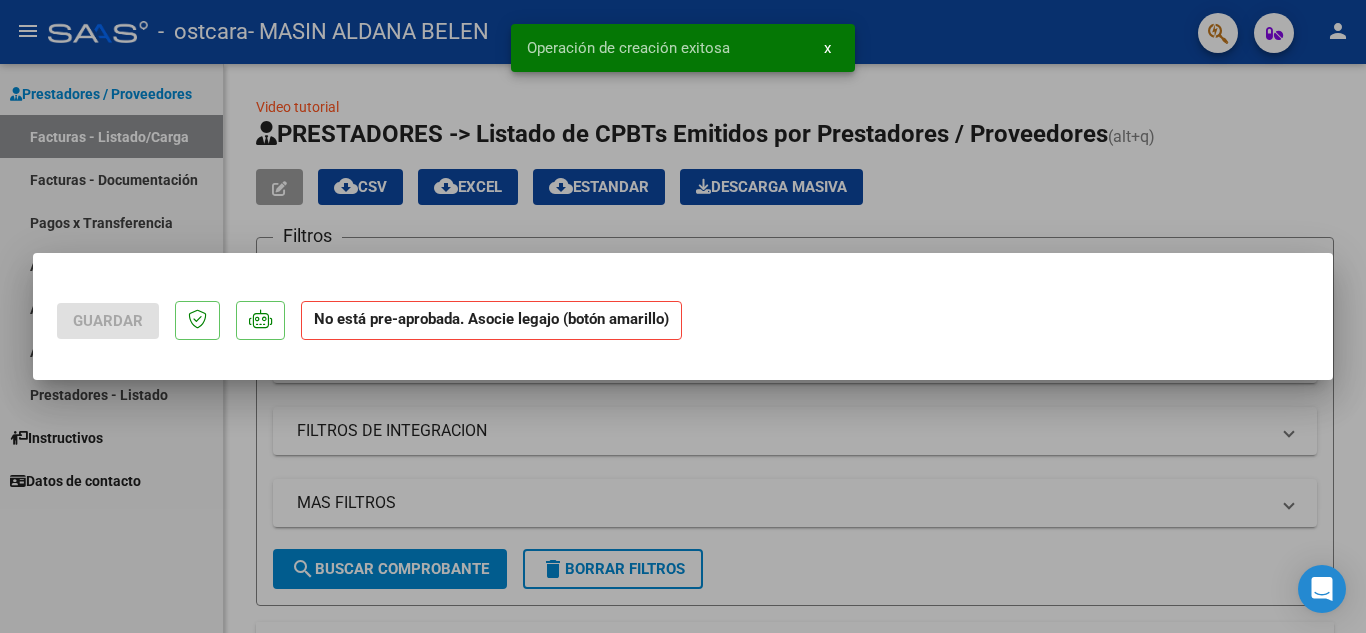 scroll, scrollTop: 0, scrollLeft: 0, axis: both 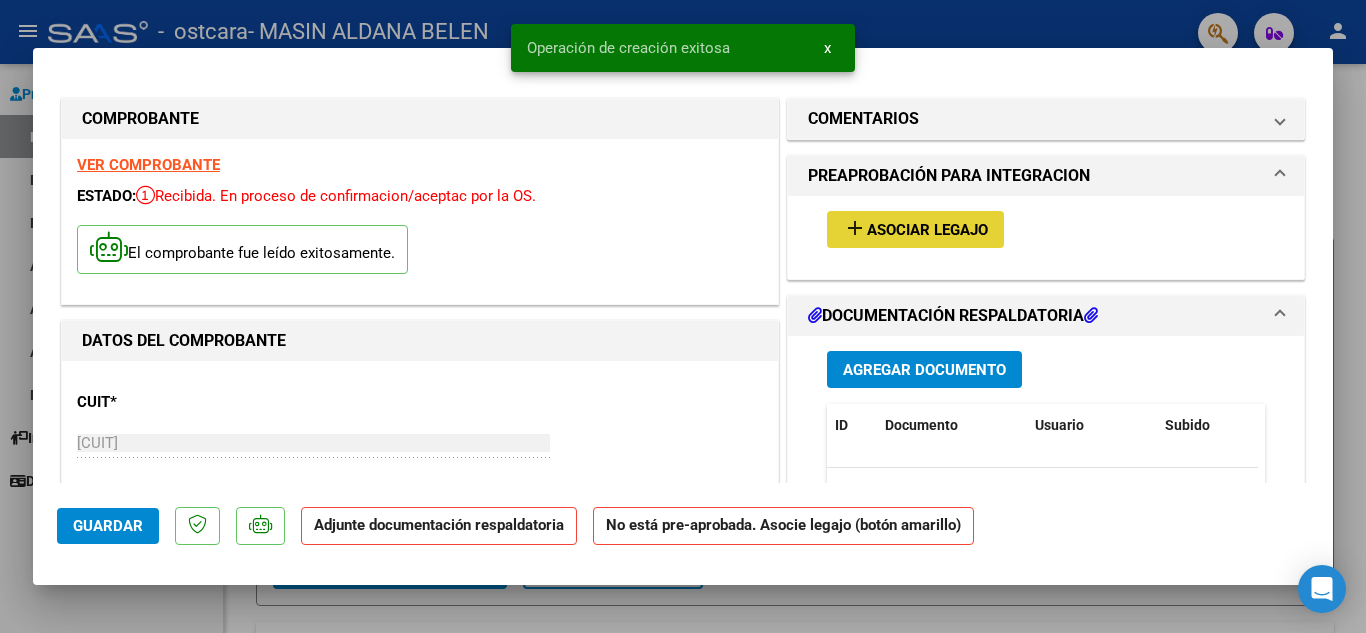 click on "Asociar Legajo" at bounding box center [927, 230] 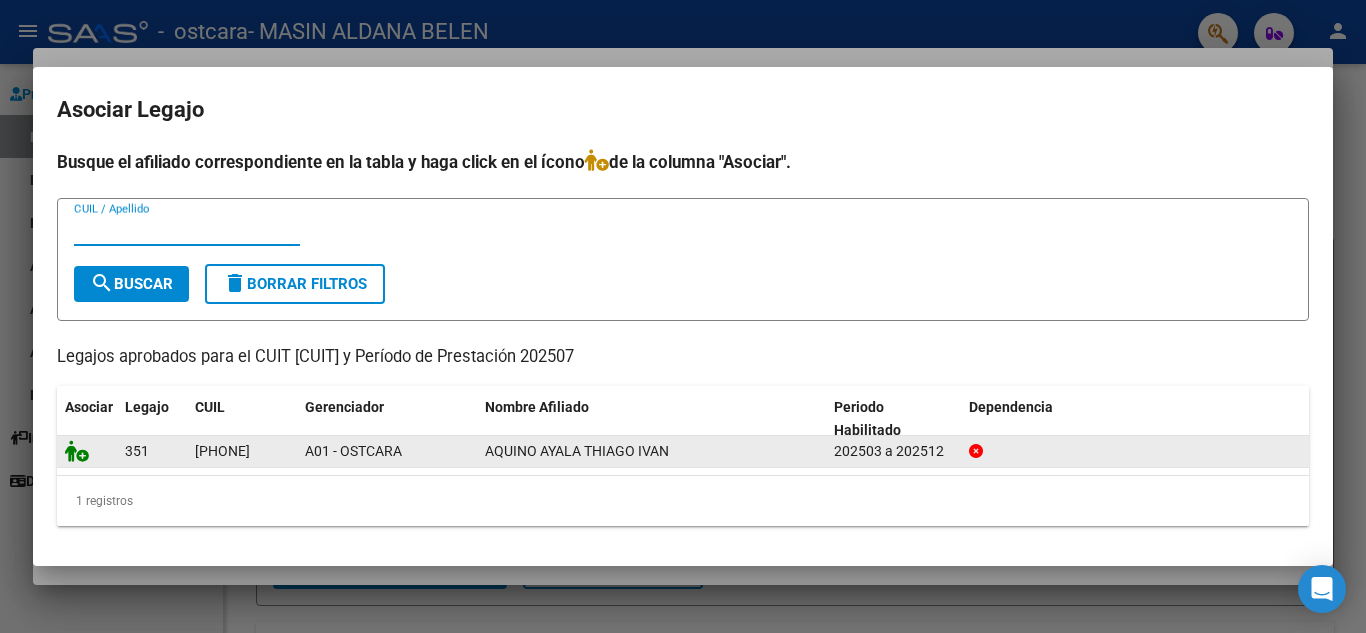 click 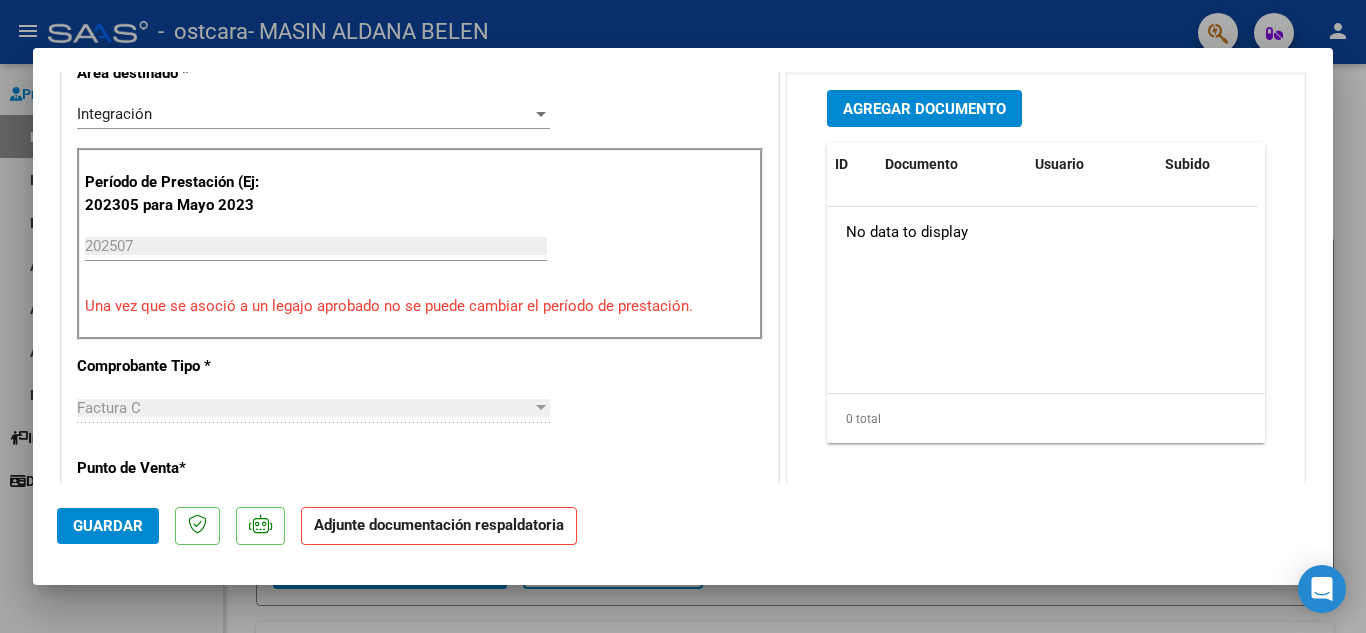 scroll, scrollTop: 525, scrollLeft: 0, axis: vertical 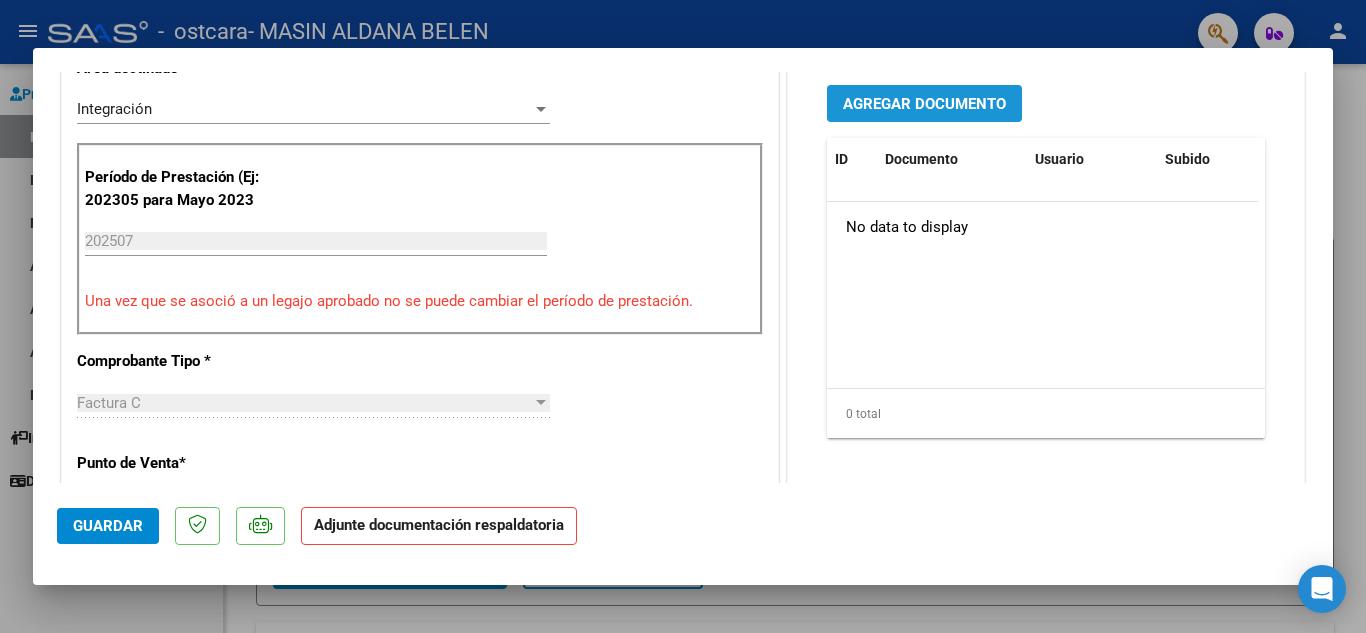 click on "Agregar Documento" at bounding box center (924, 104) 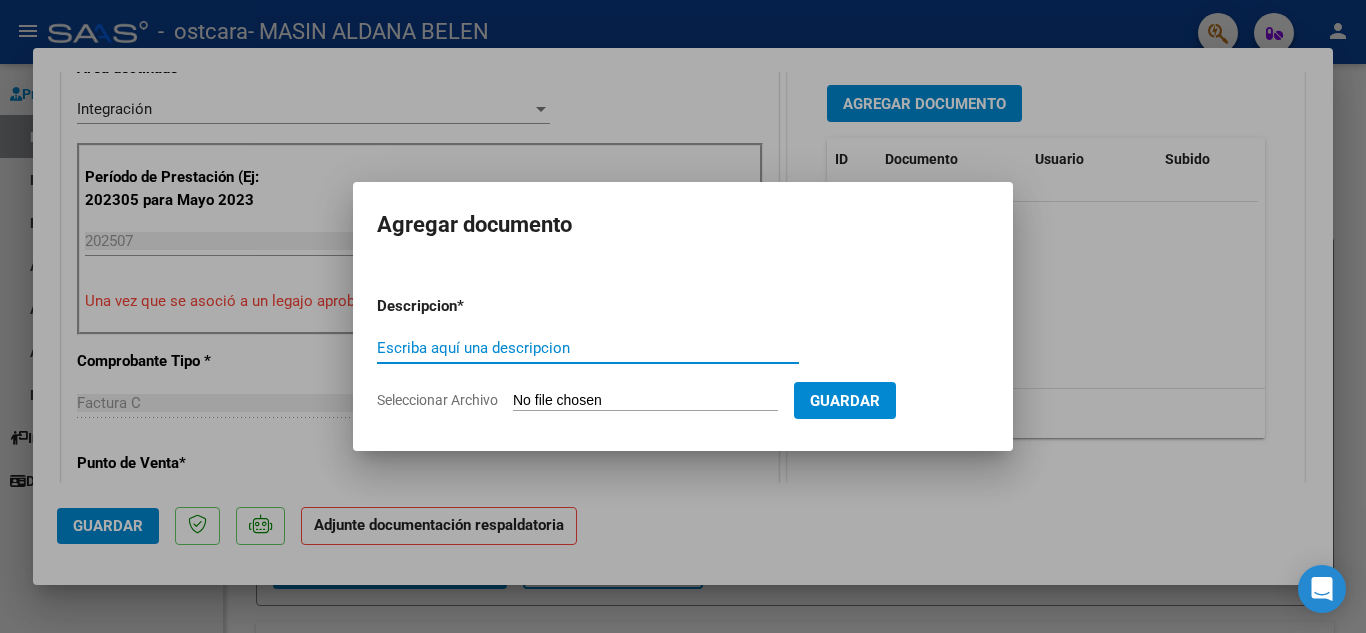 click on "Seleccionar Archivo" at bounding box center (645, 401) 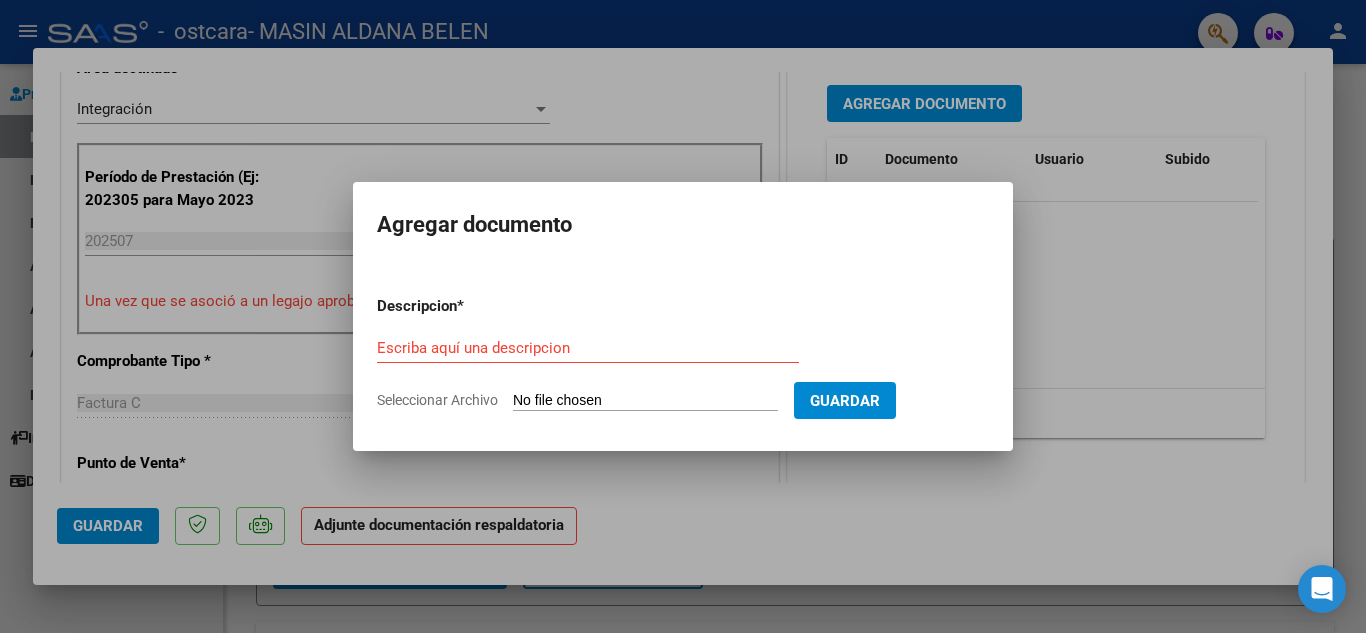 type on "C:\fakepath\CamScanner 03-08-2025 22.56.pdf" 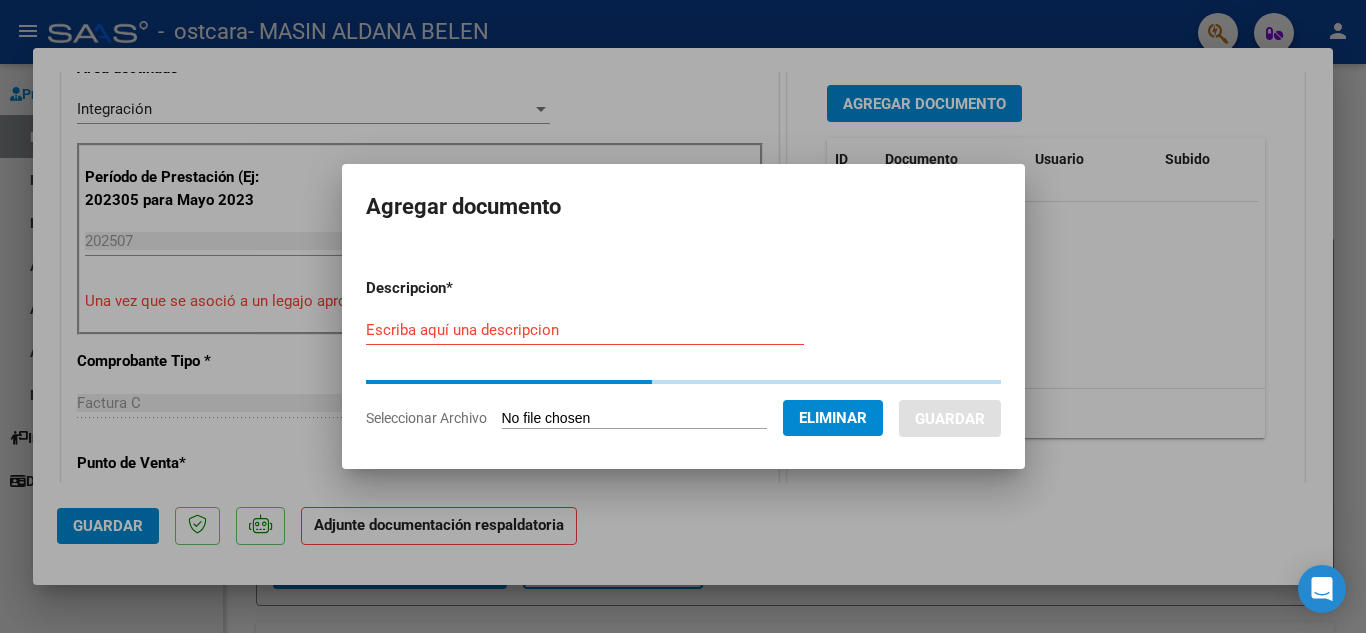 click on "Escriba aquí una descripcion" at bounding box center [585, 330] 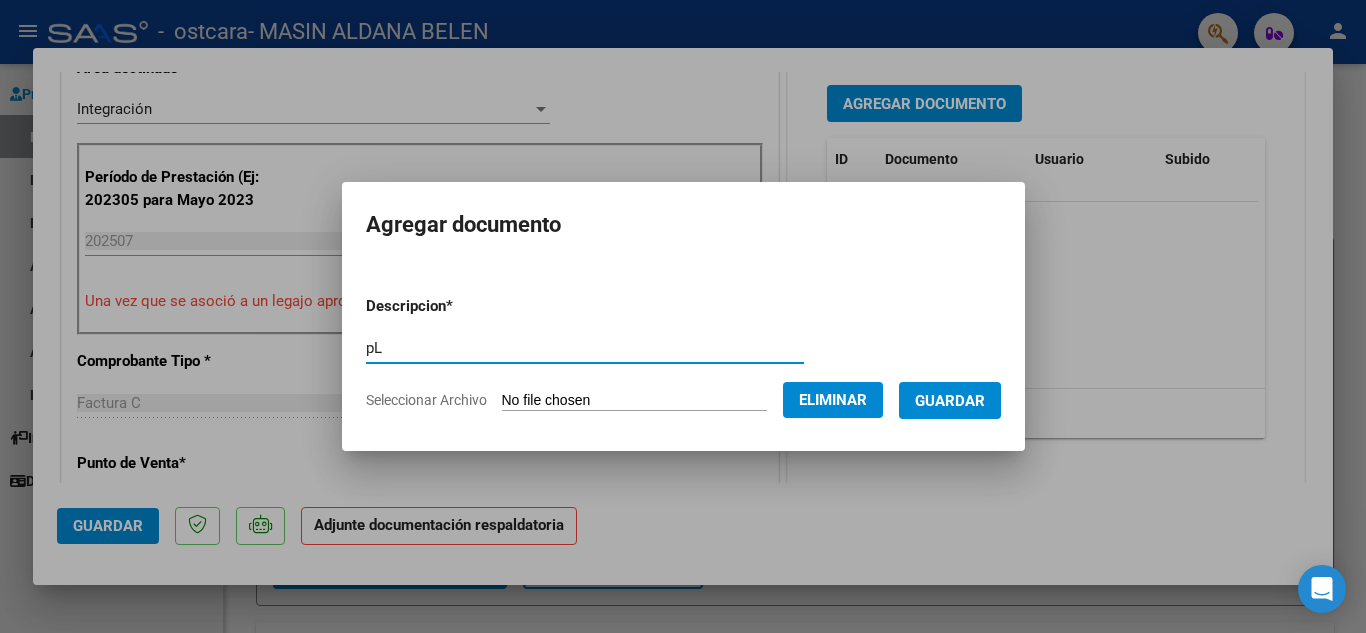 type on "p" 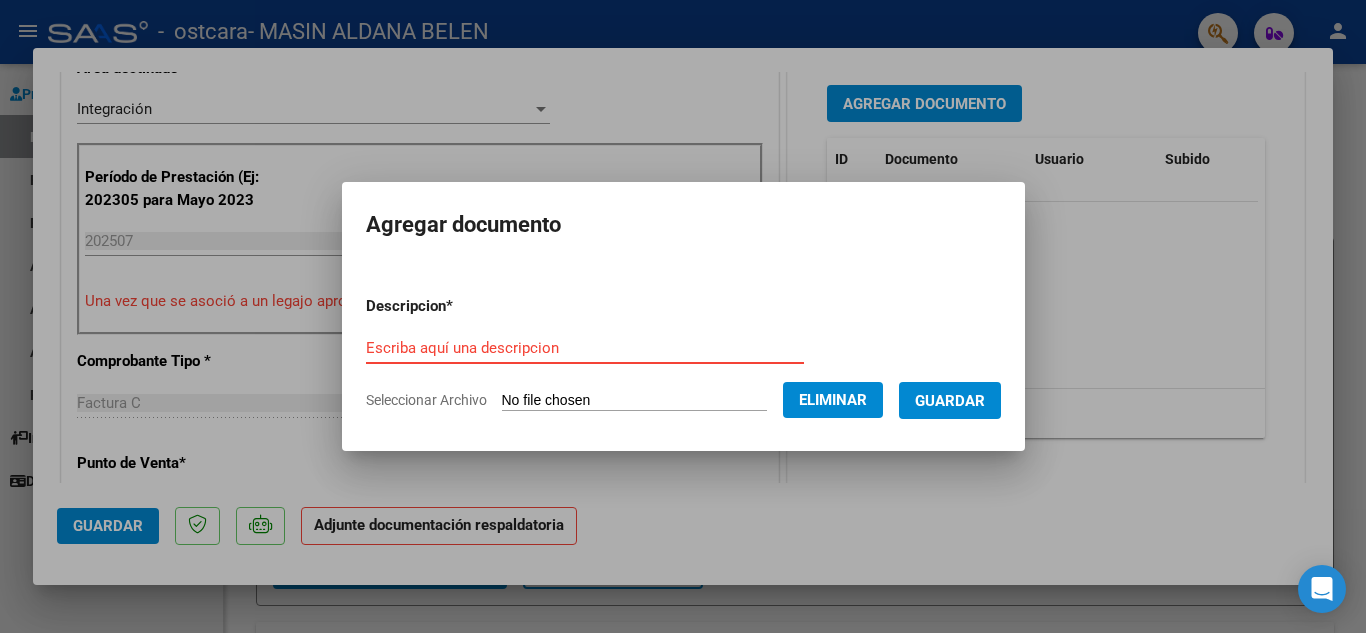 type on "O" 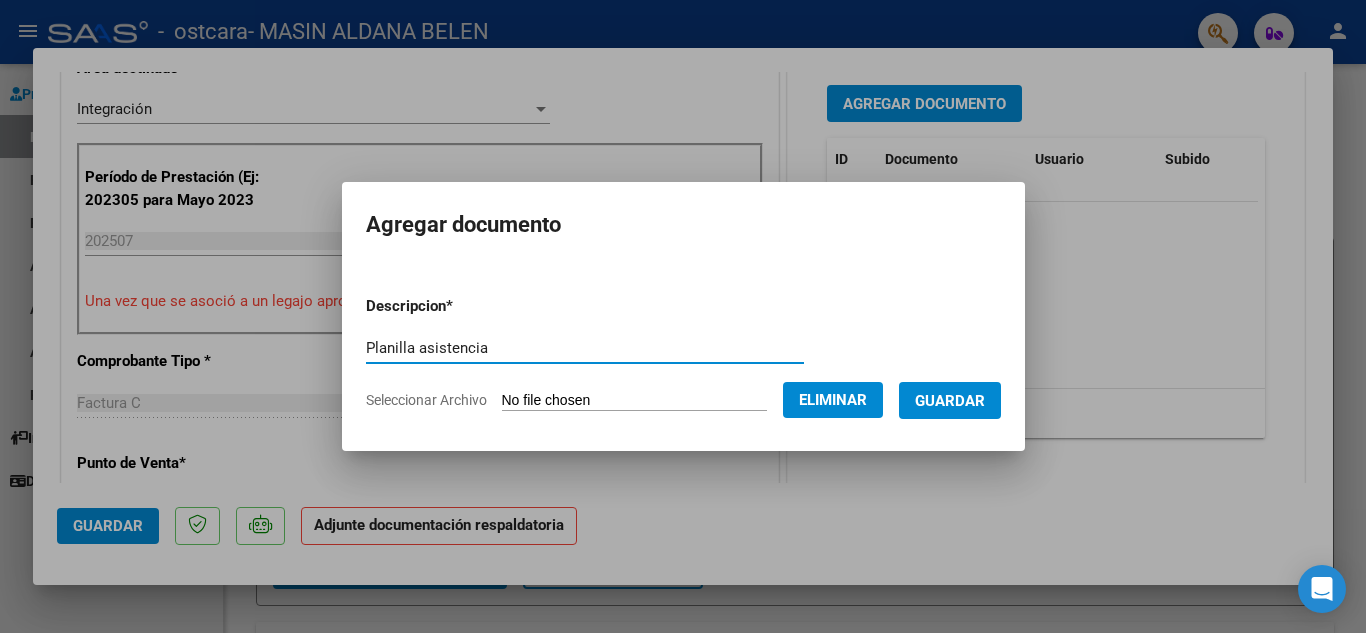 type on "Planilla asistencia" 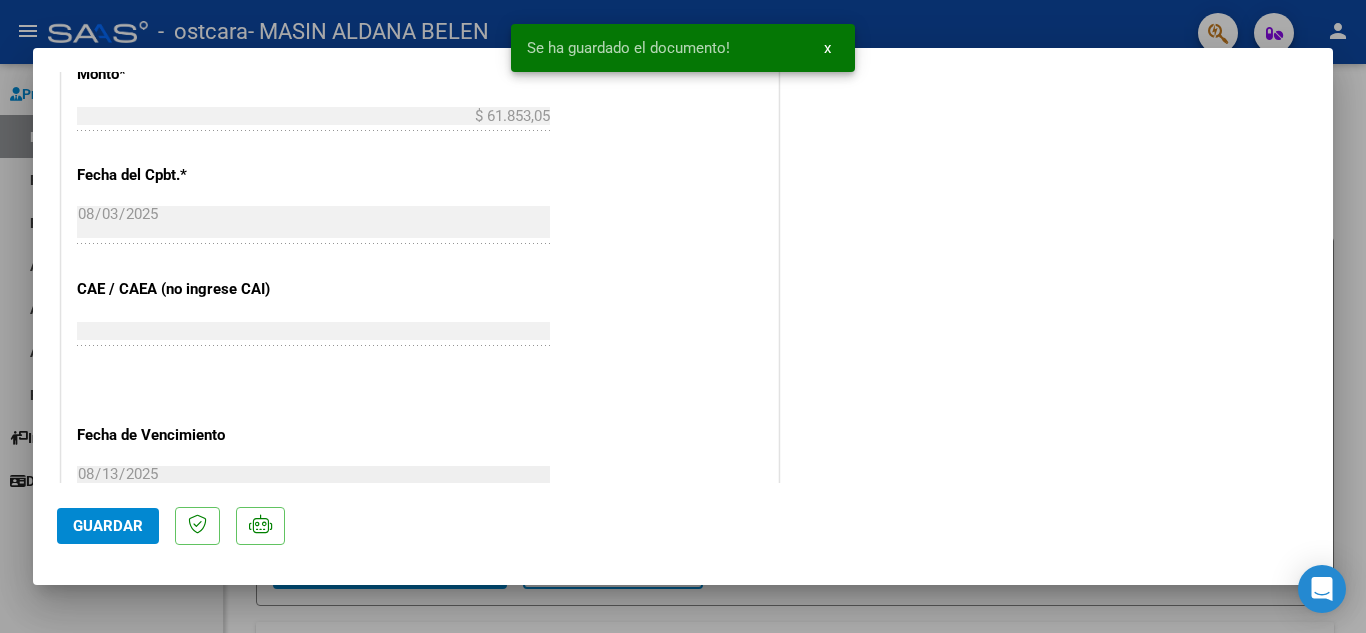 scroll, scrollTop: 1379, scrollLeft: 0, axis: vertical 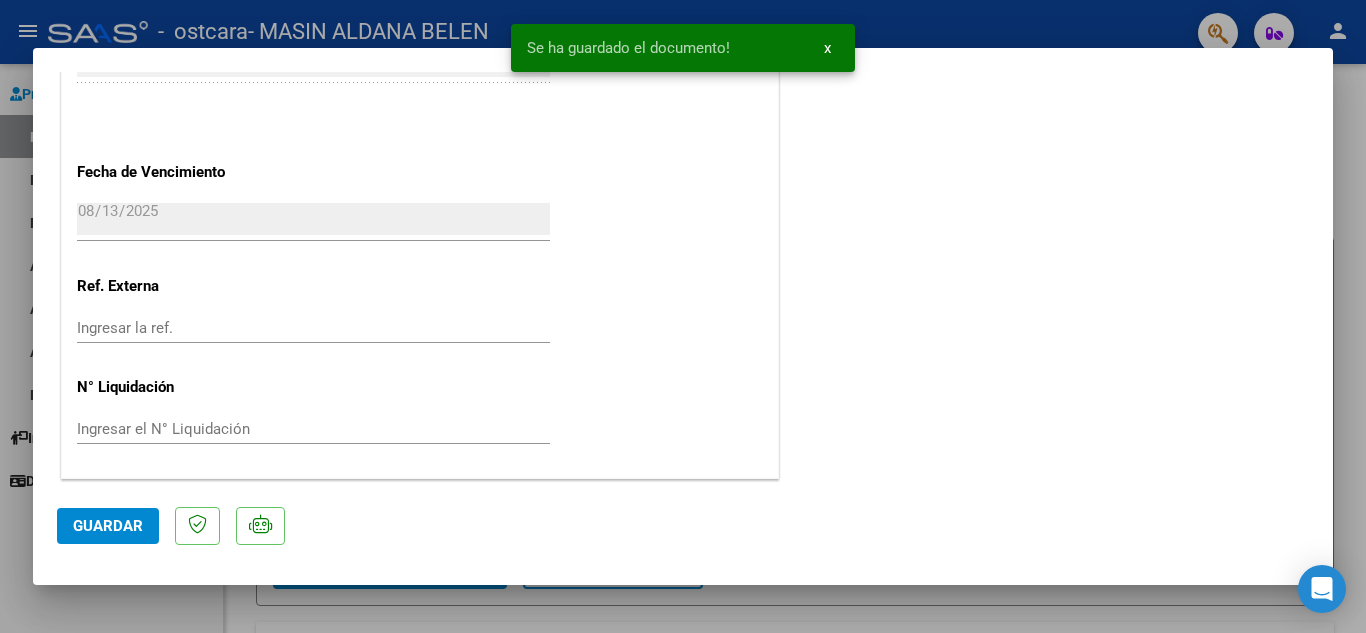 click on "Guardar" 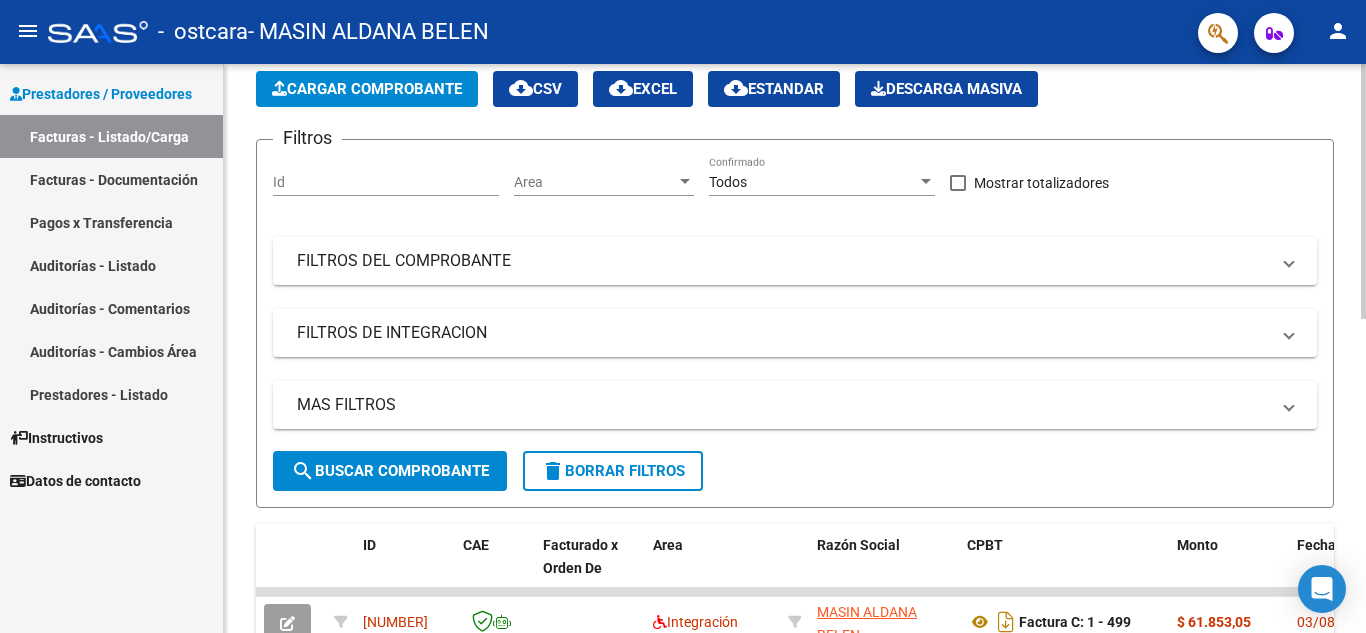 scroll, scrollTop: 0, scrollLeft: 0, axis: both 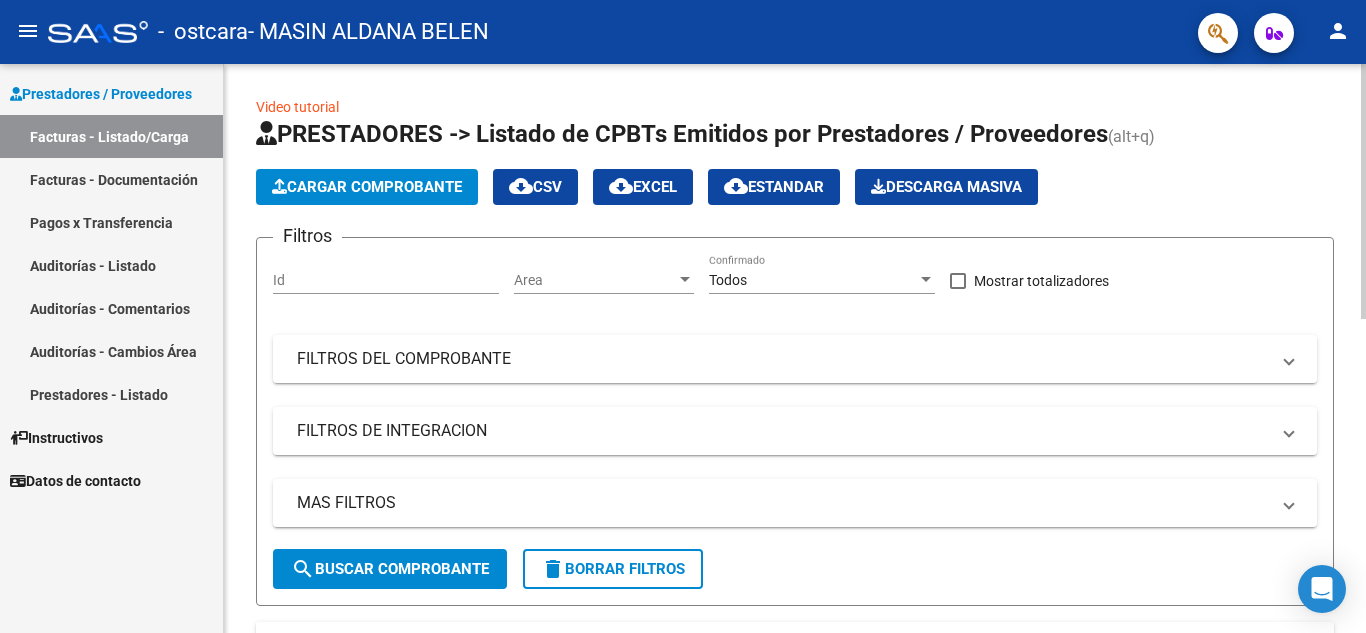 click 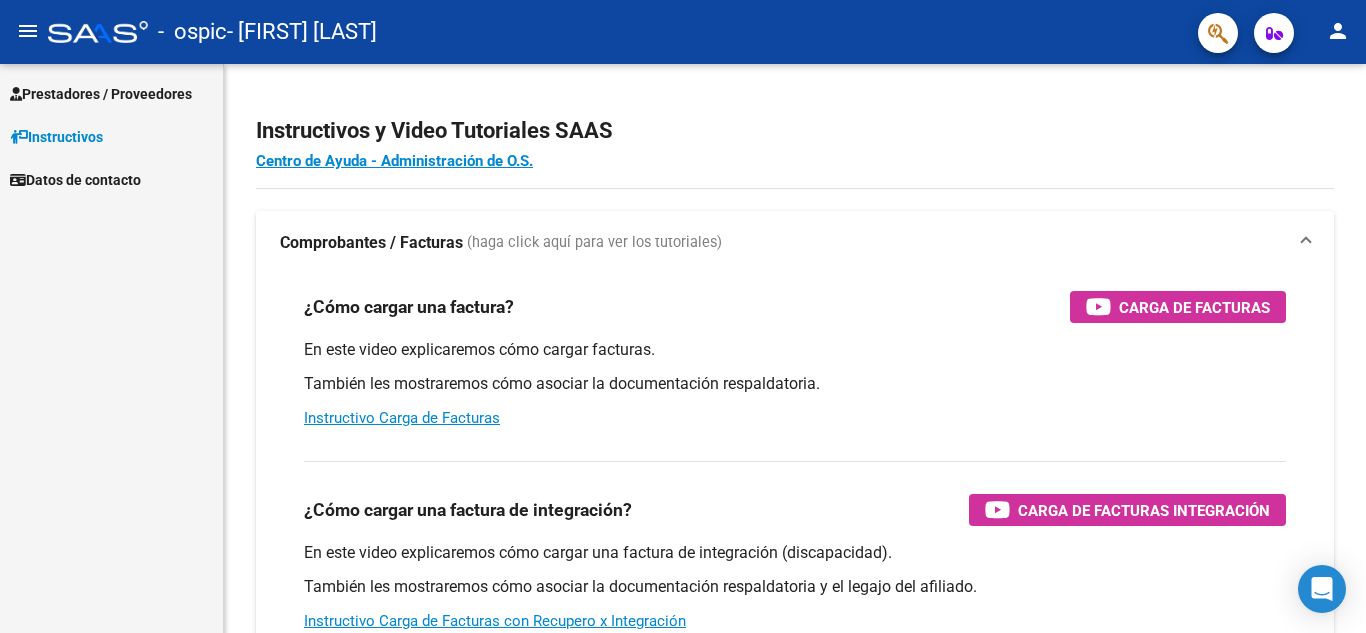 scroll, scrollTop: 0, scrollLeft: 0, axis: both 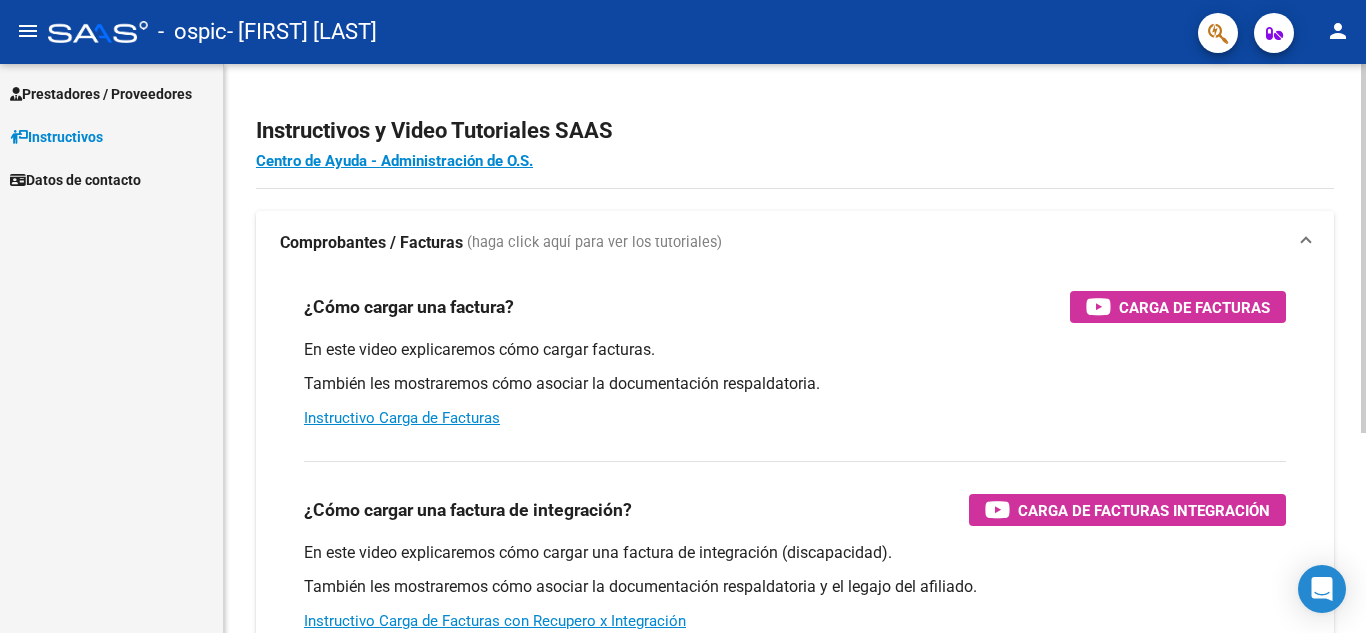 click on "Centro de Ayuda - Administración de O.S." 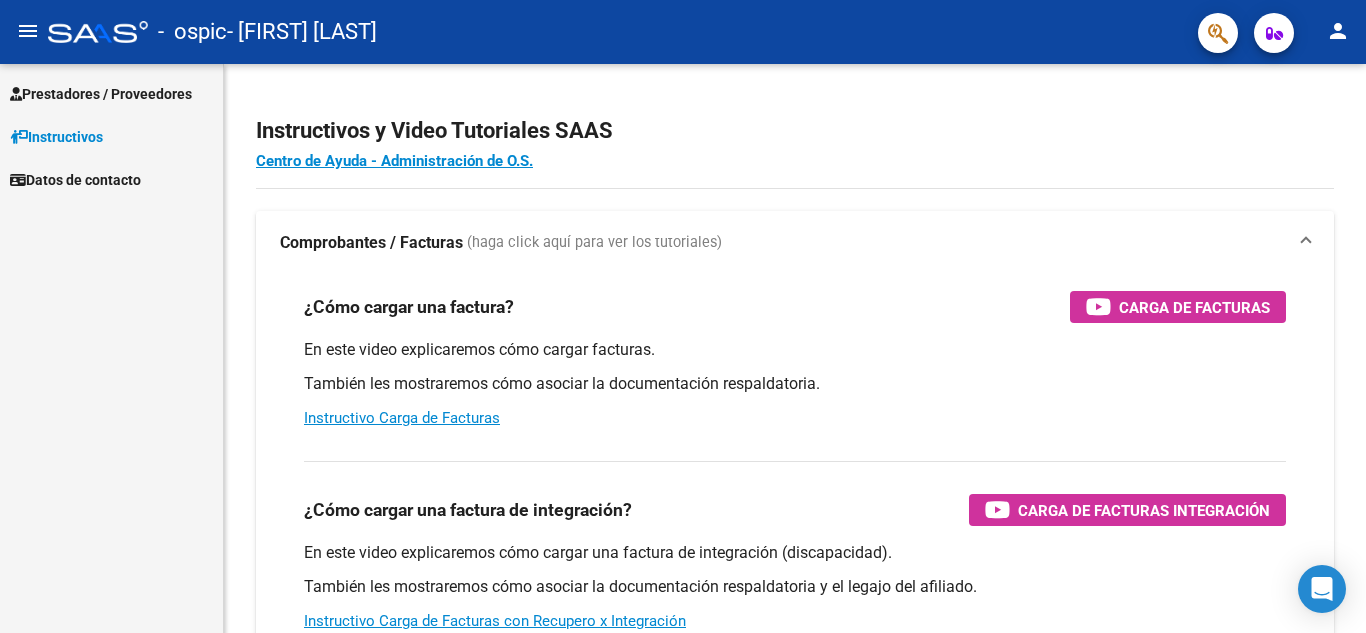 click on "Prestadores / Proveedores" at bounding box center [101, 94] 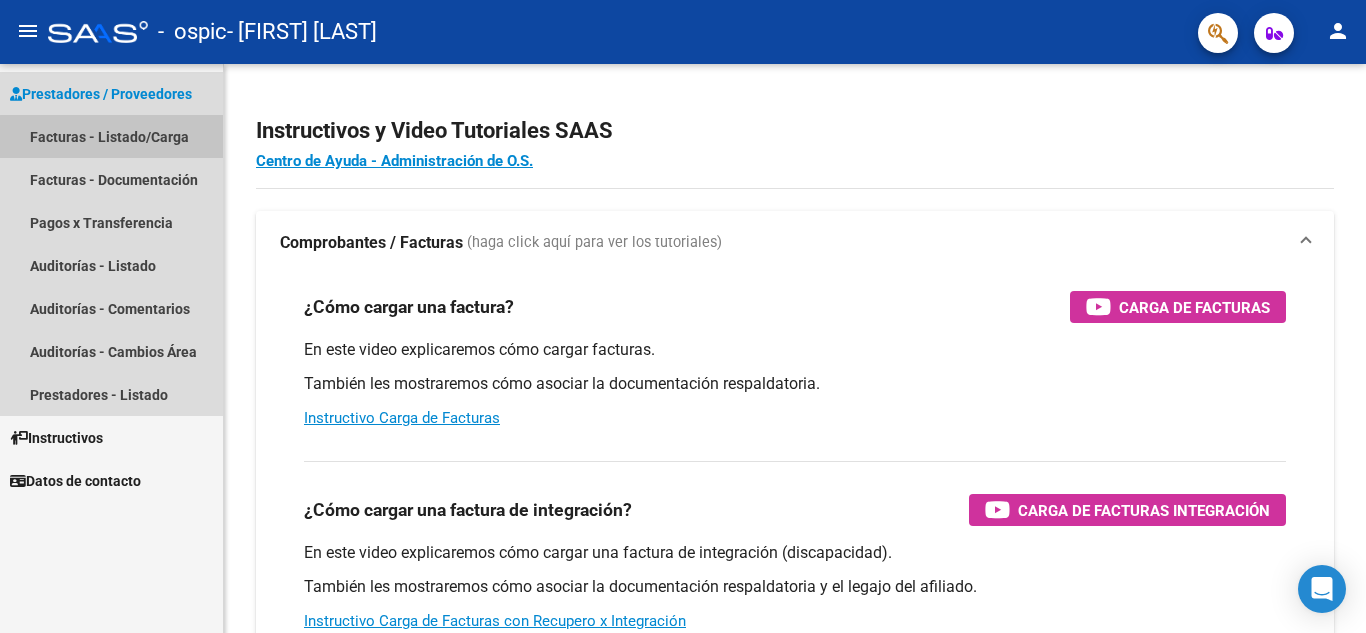 click on "Facturas - Listado/Carga" at bounding box center [111, 136] 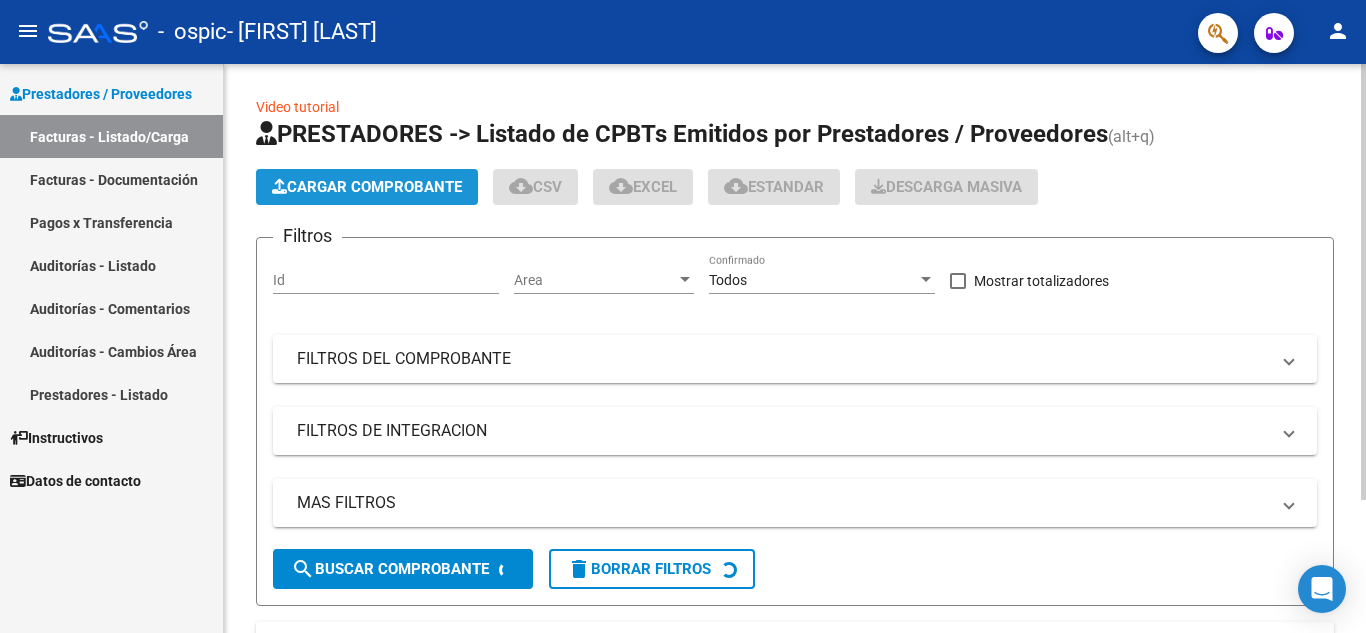 click on "Cargar Comprobante" 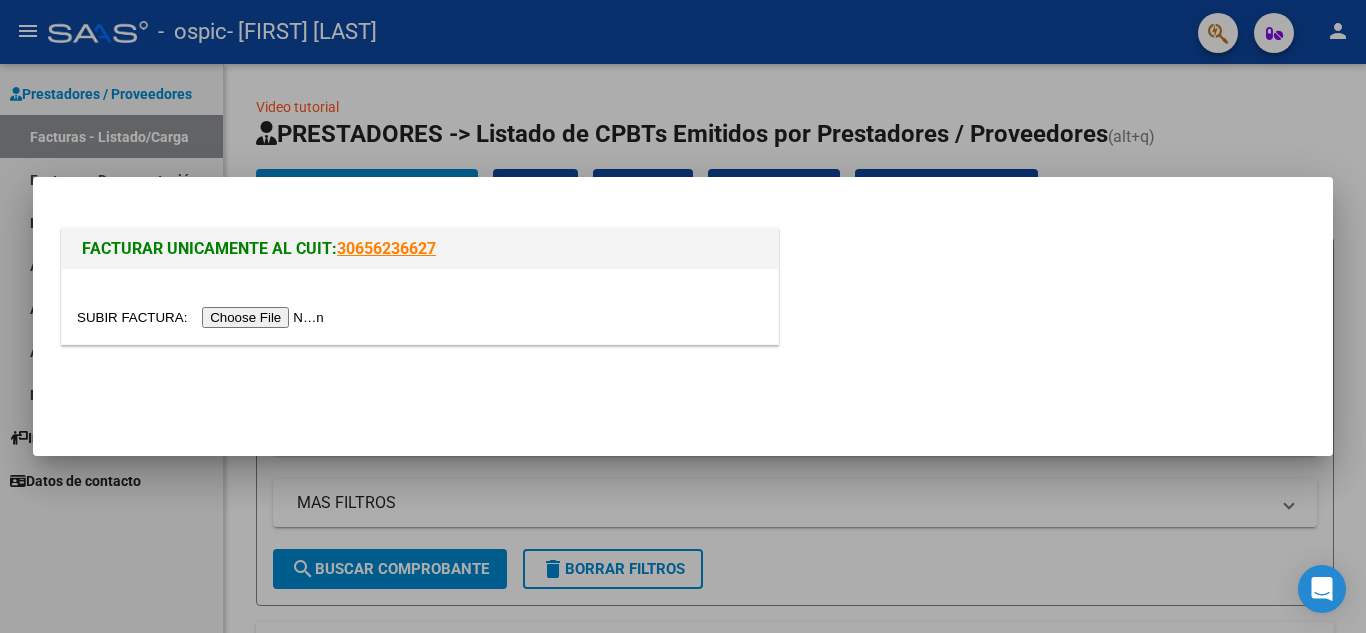 click at bounding box center (203, 317) 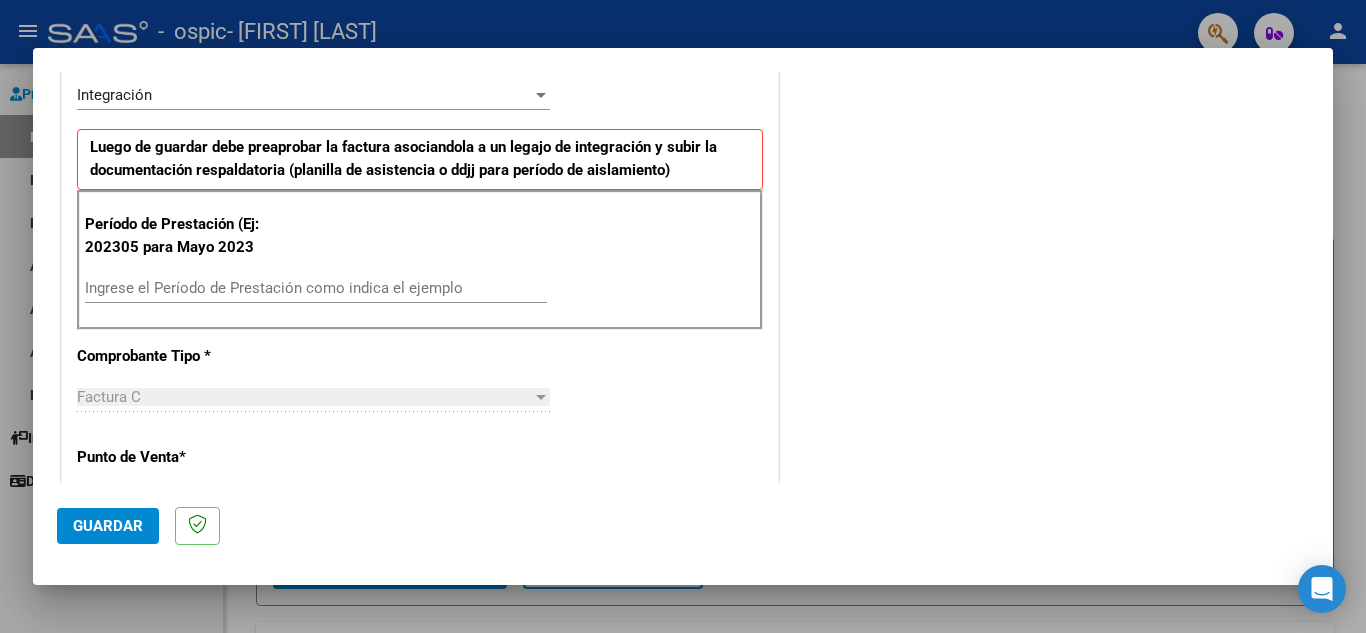 scroll, scrollTop: 486, scrollLeft: 0, axis: vertical 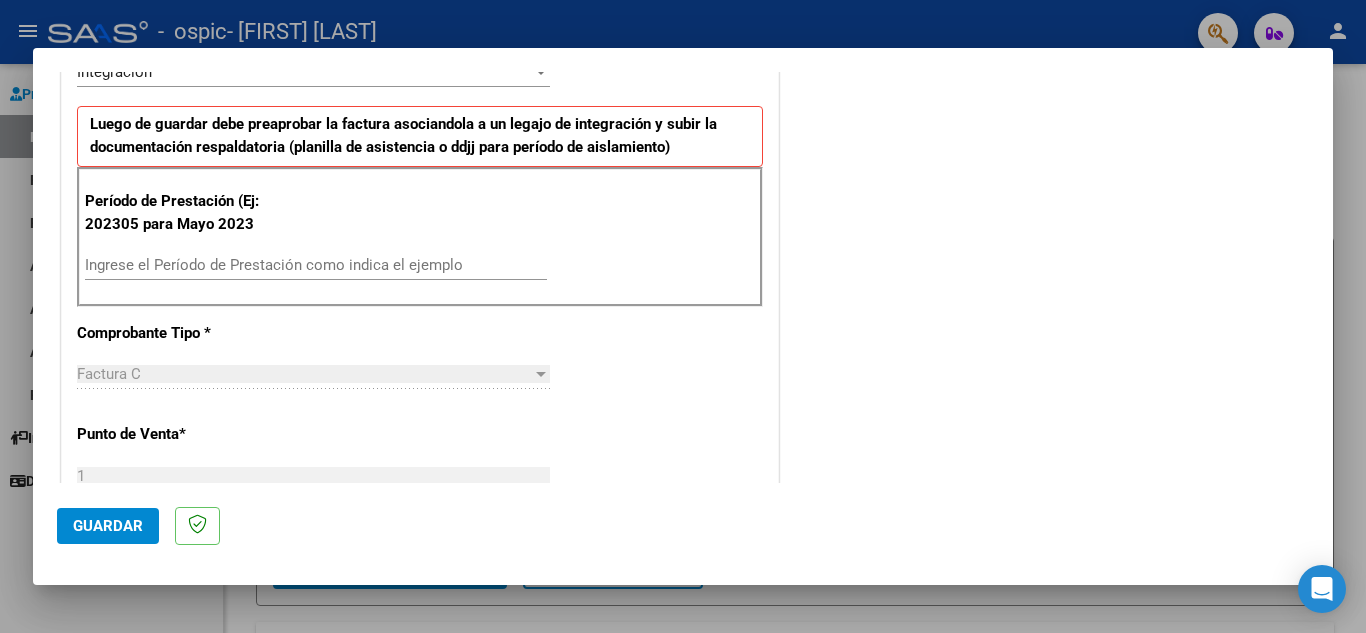 click on "Ingrese el Período de Prestación como indica el ejemplo" at bounding box center (316, 265) 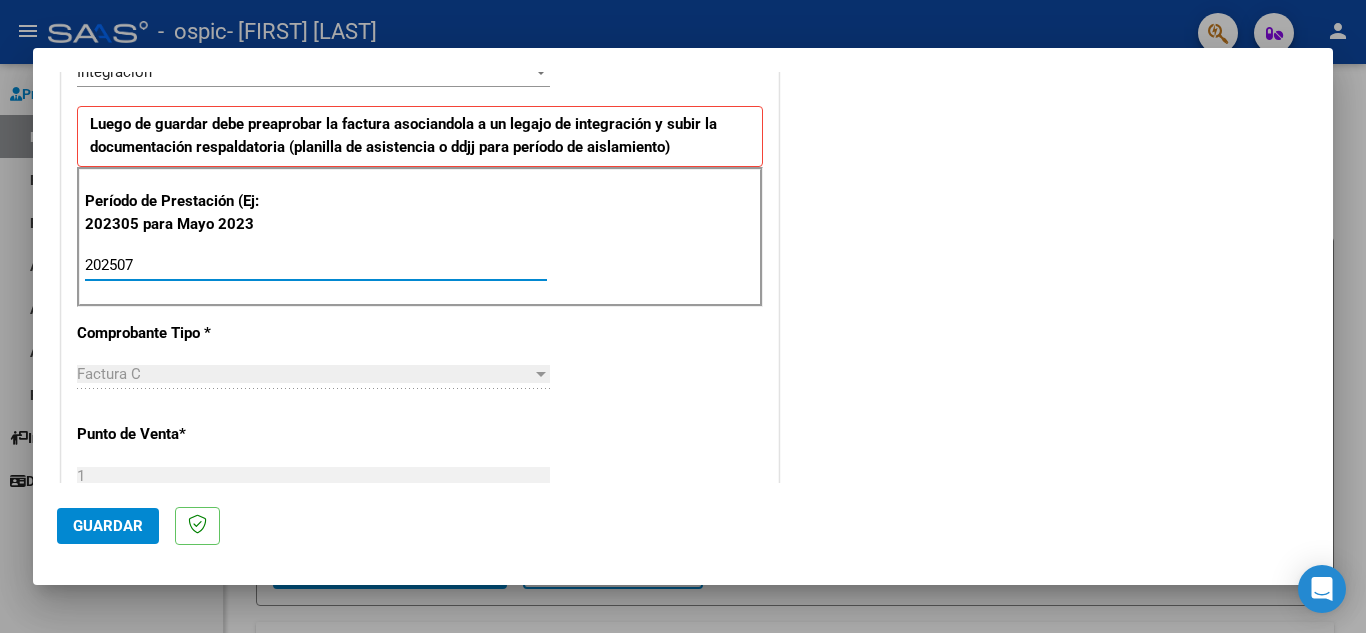 type on "202507" 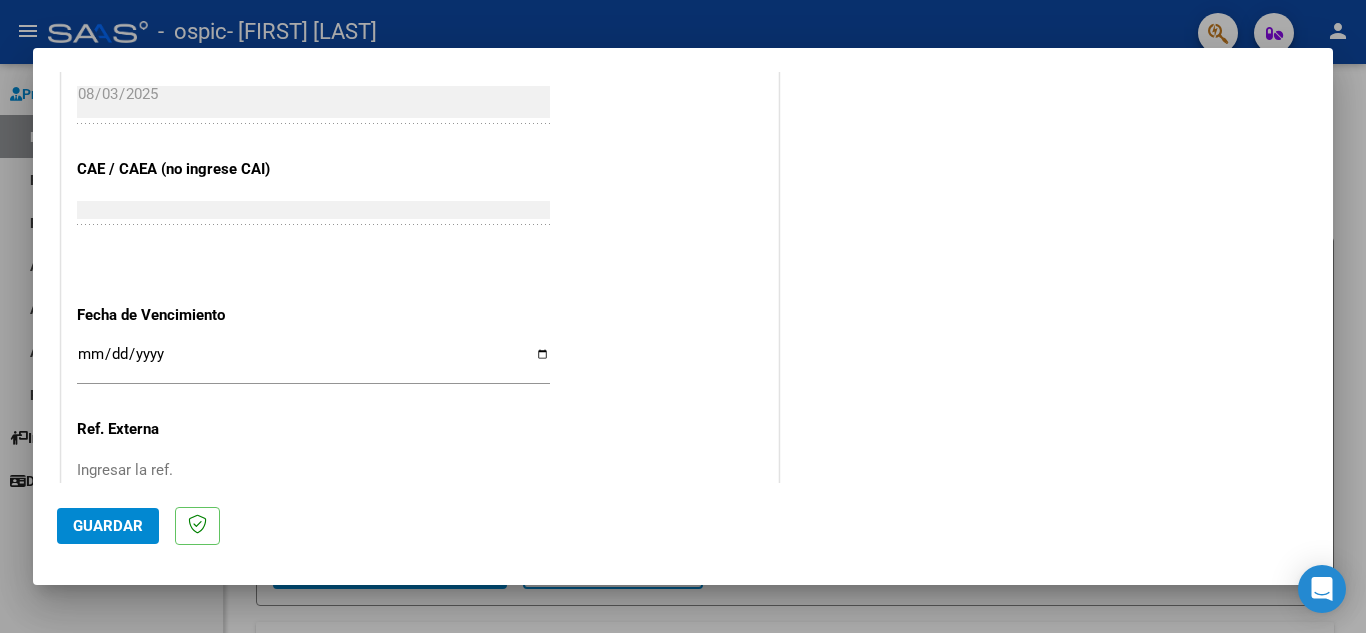 scroll, scrollTop: 1183, scrollLeft: 0, axis: vertical 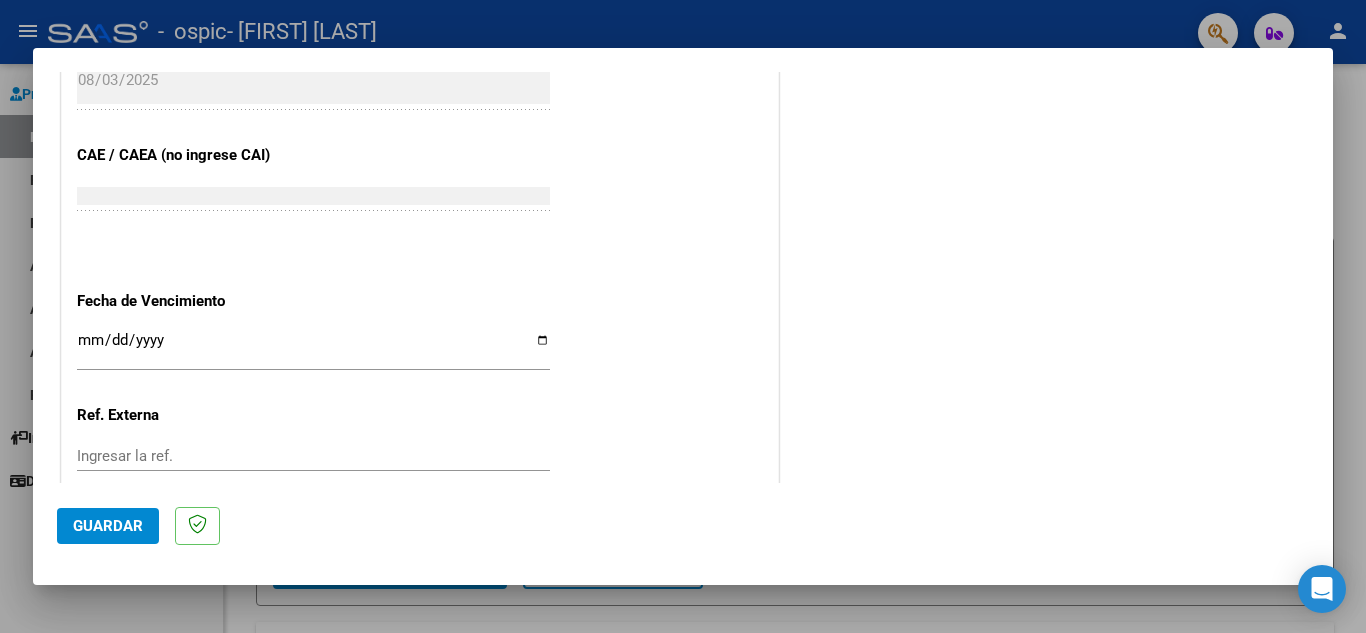 click on "Ingresar la fecha" at bounding box center [313, 348] 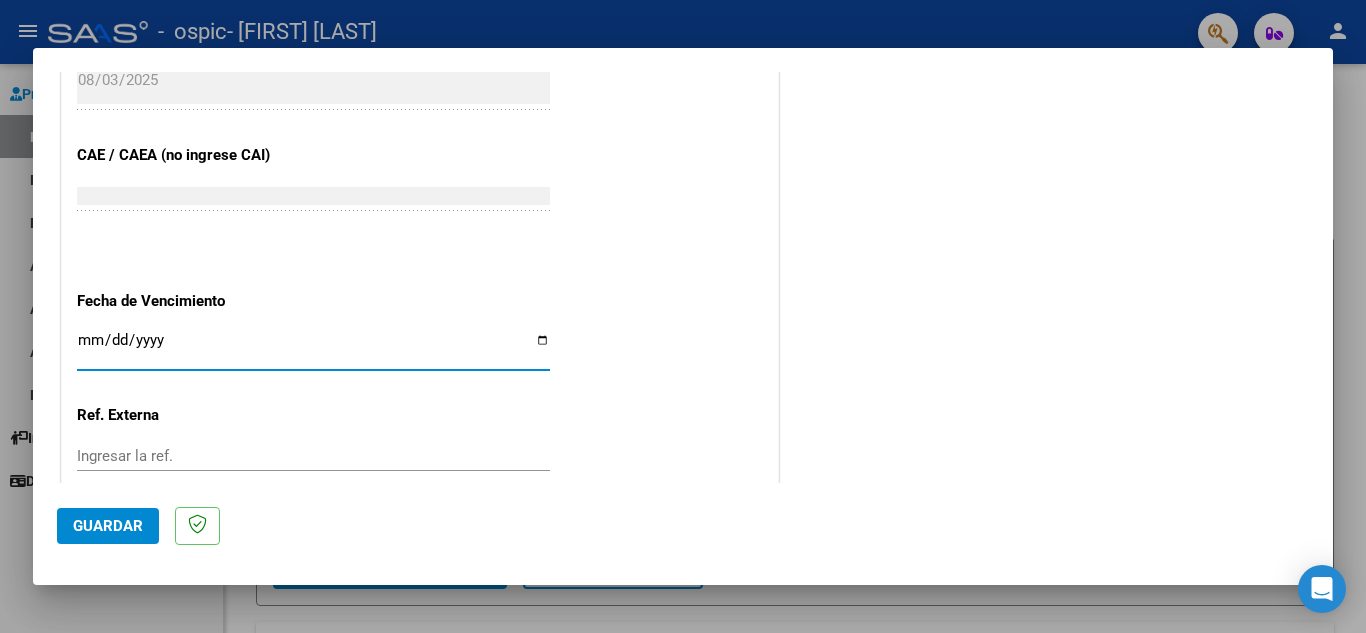 click on "Ingresar la fecha" at bounding box center [313, 348] 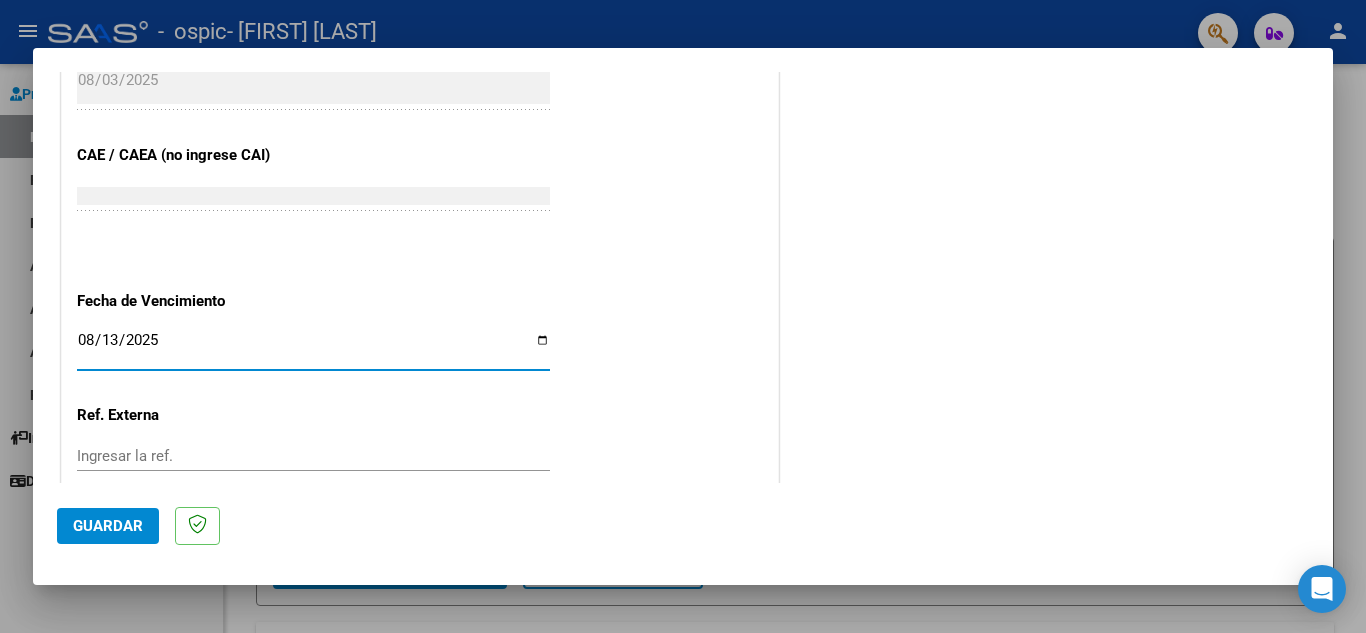 type on "2025-08-13" 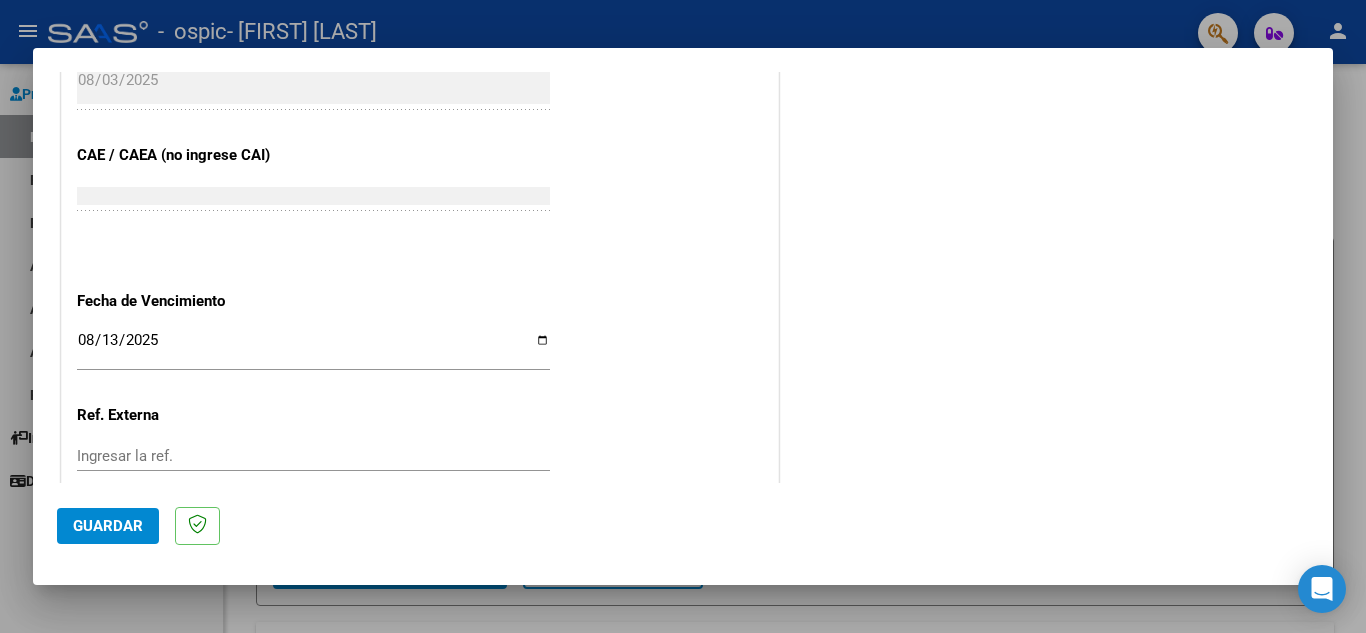 scroll, scrollTop: 1311, scrollLeft: 0, axis: vertical 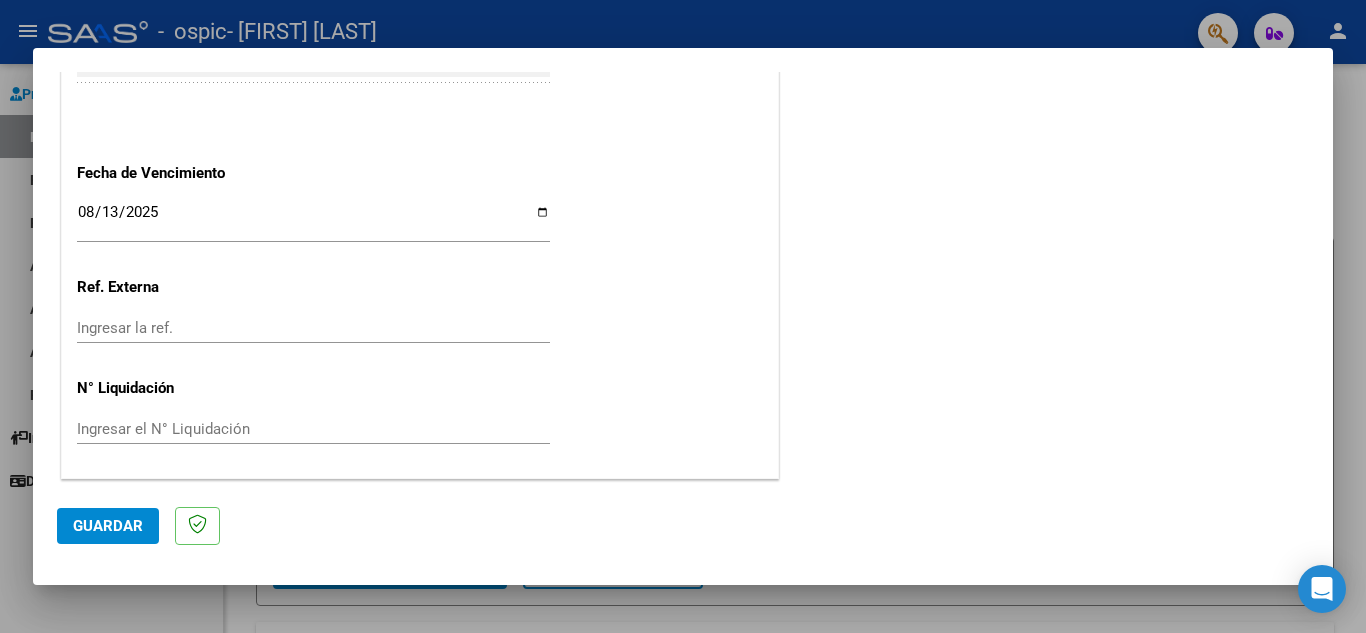 click on "Guardar" 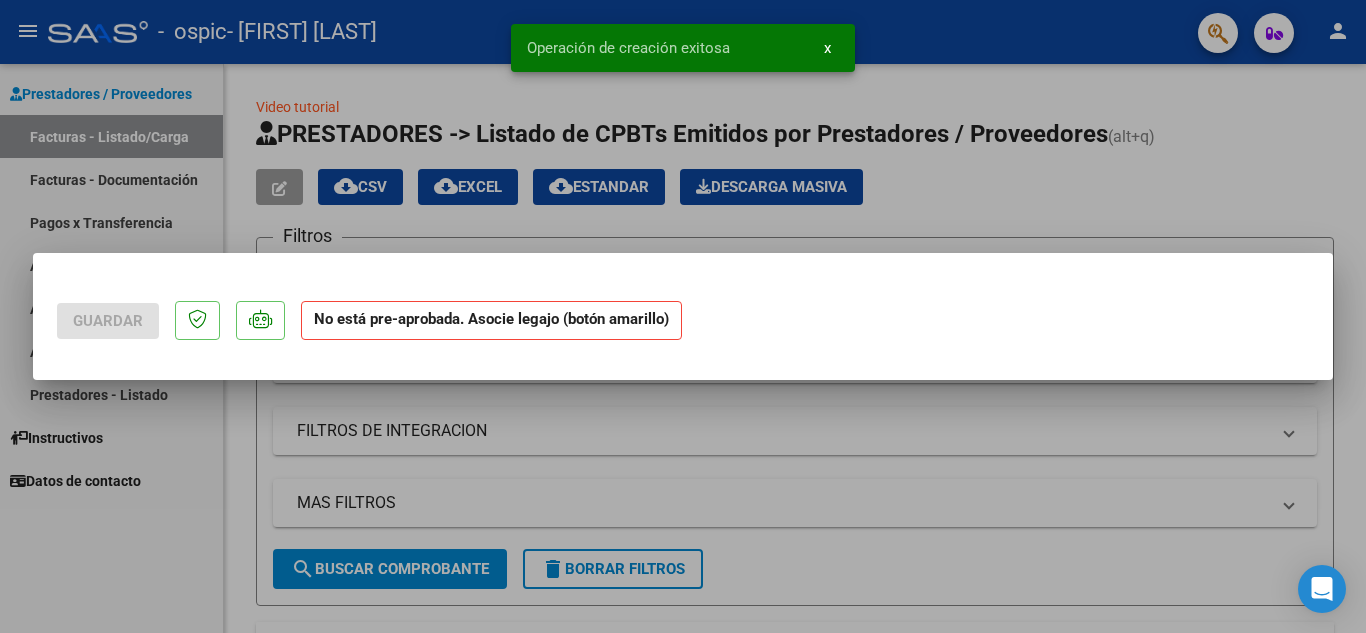 scroll, scrollTop: 0, scrollLeft: 0, axis: both 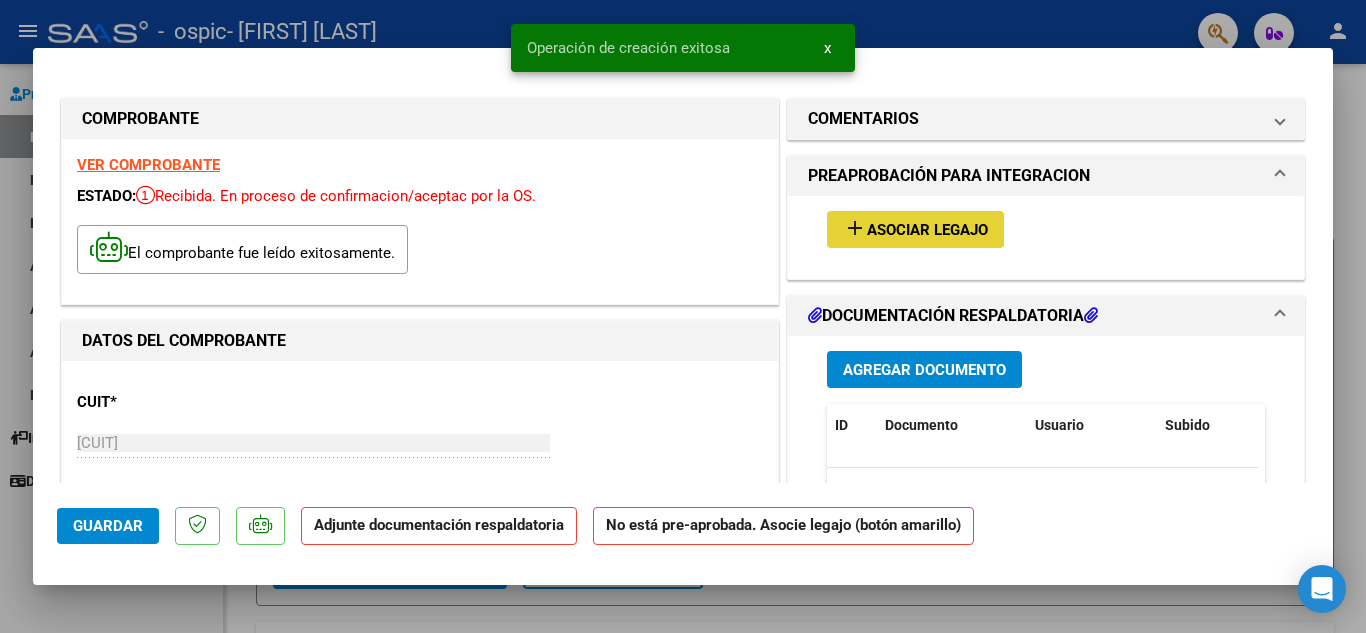 click on "add Asociar Legajo" at bounding box center (915, 229) 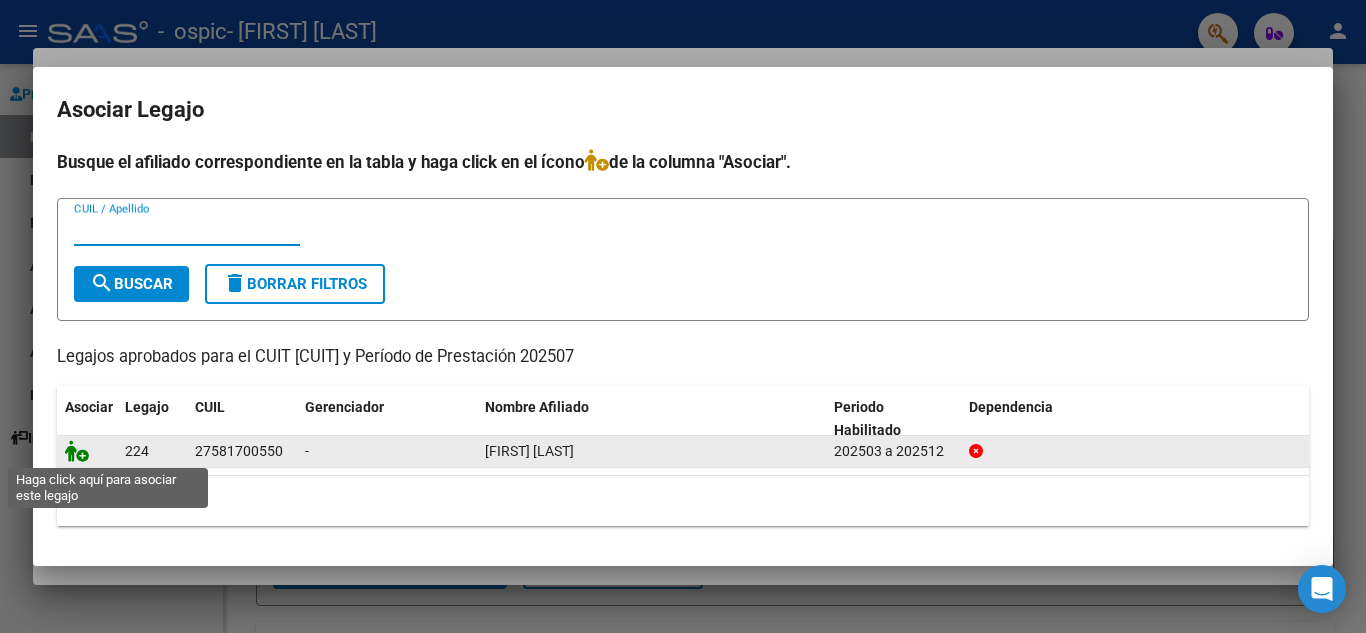 click 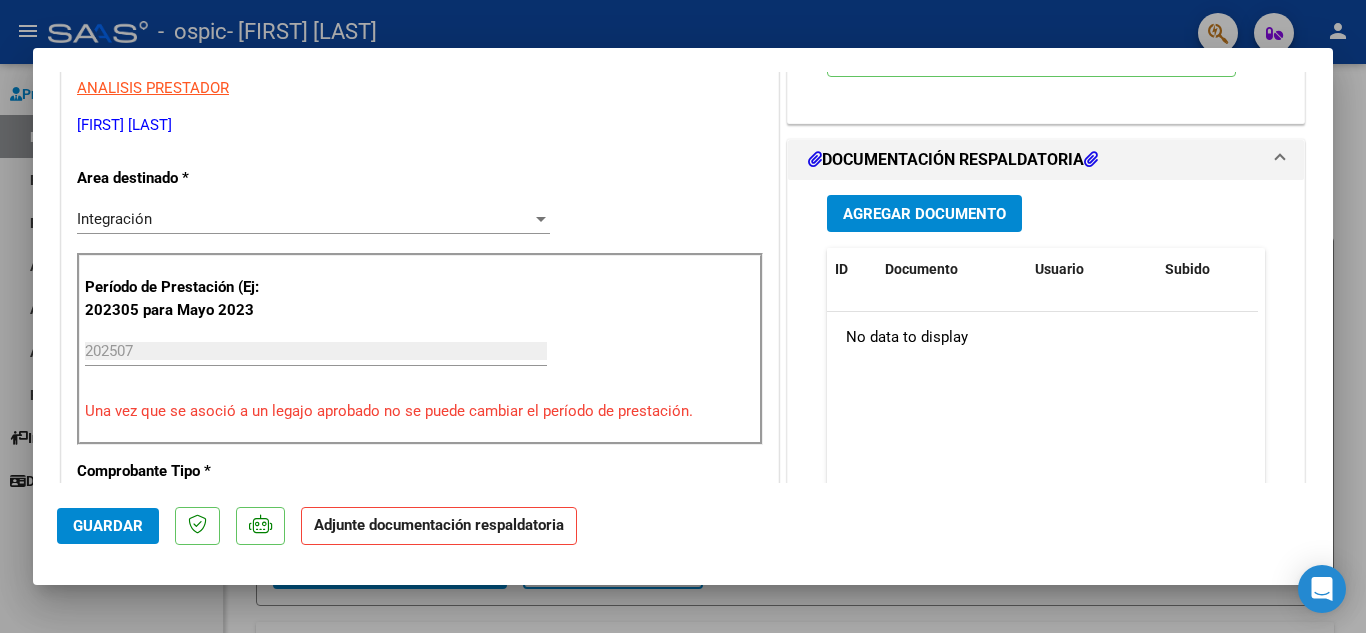 scroll, scrollTop: 444, scrollLeft: 0, axis: vertical 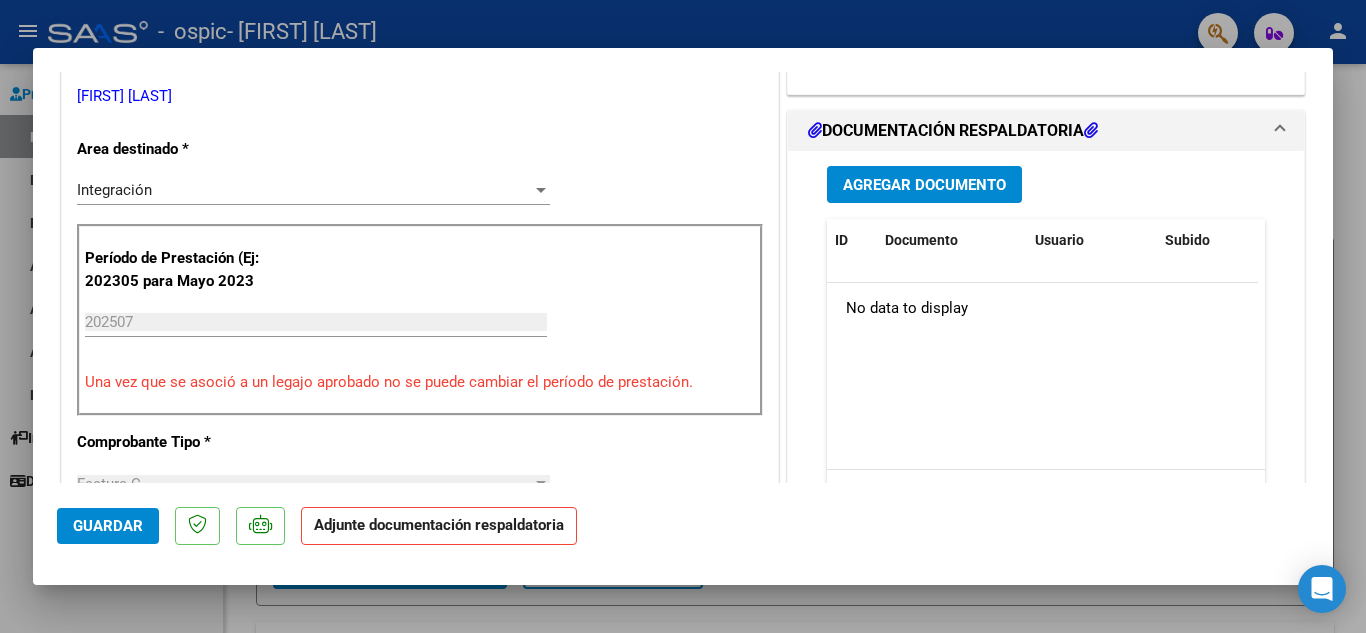 click on "Agregar Documento" at bounding box center (924, 185) 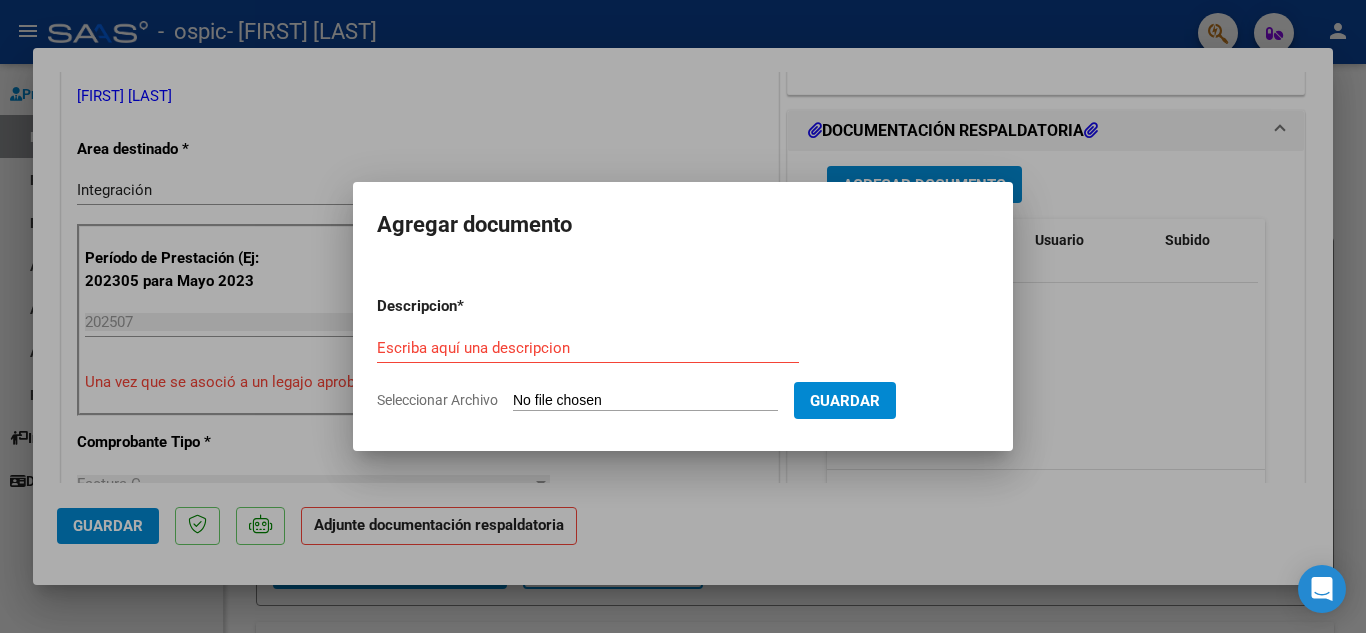 click on "Seleccionar Archivo" at bounding box center [645, 401] 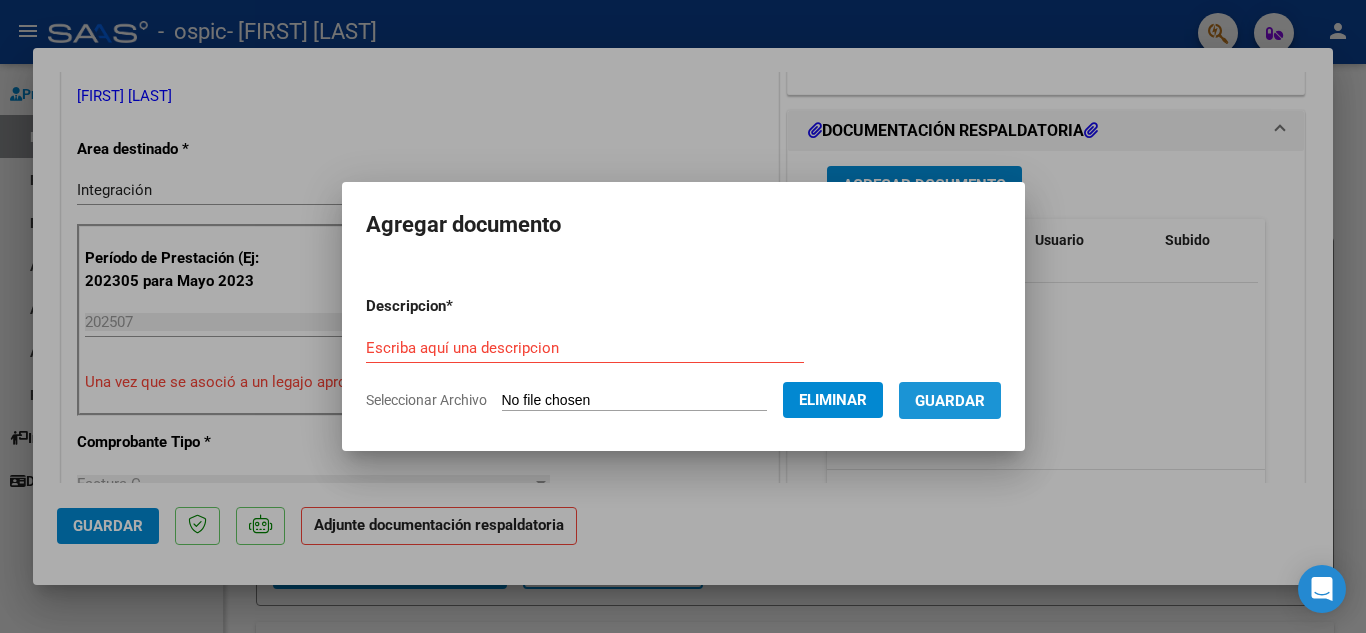 click on "Guardar" at bounding box center (950, 401) 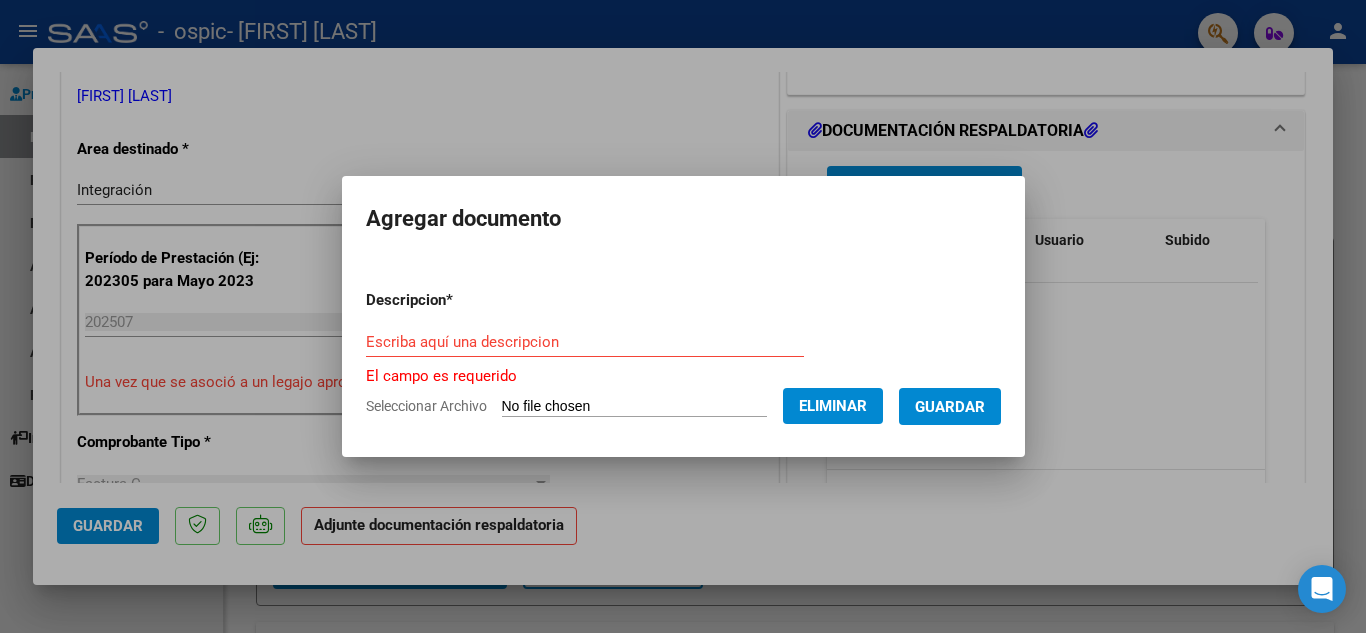 click on "Escriba aquí una descripcion" at bounding box center [585, 342] 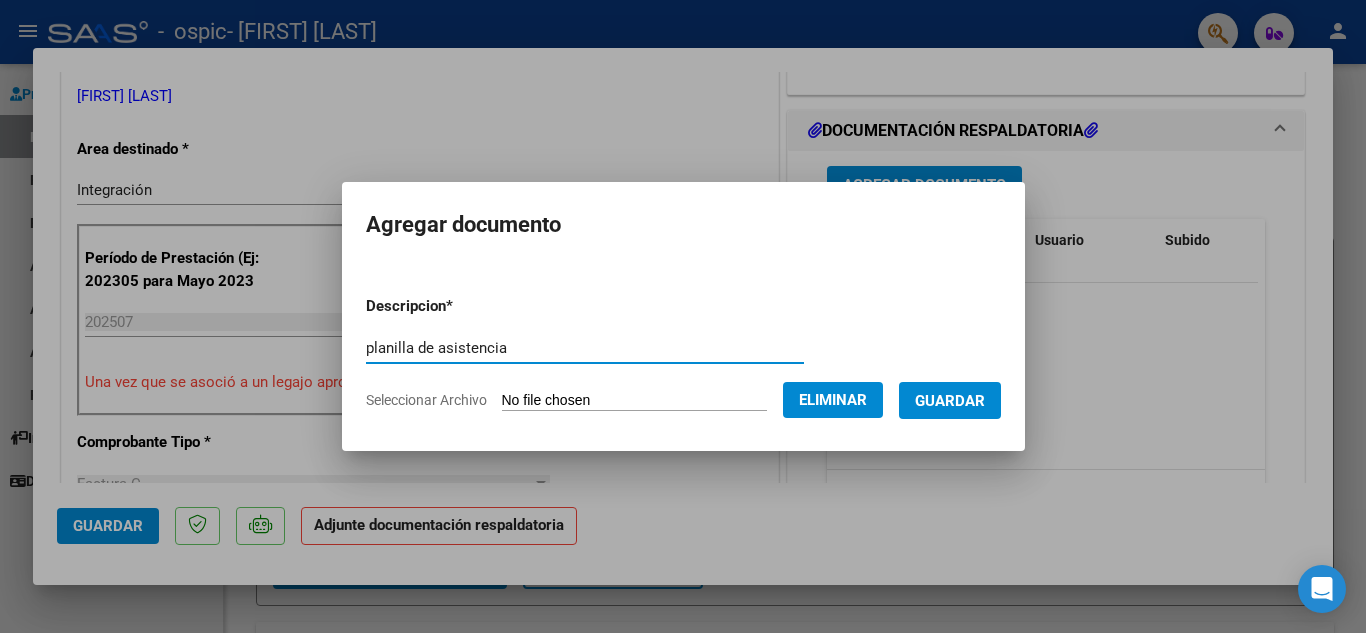 type on "planilla de asistencia" 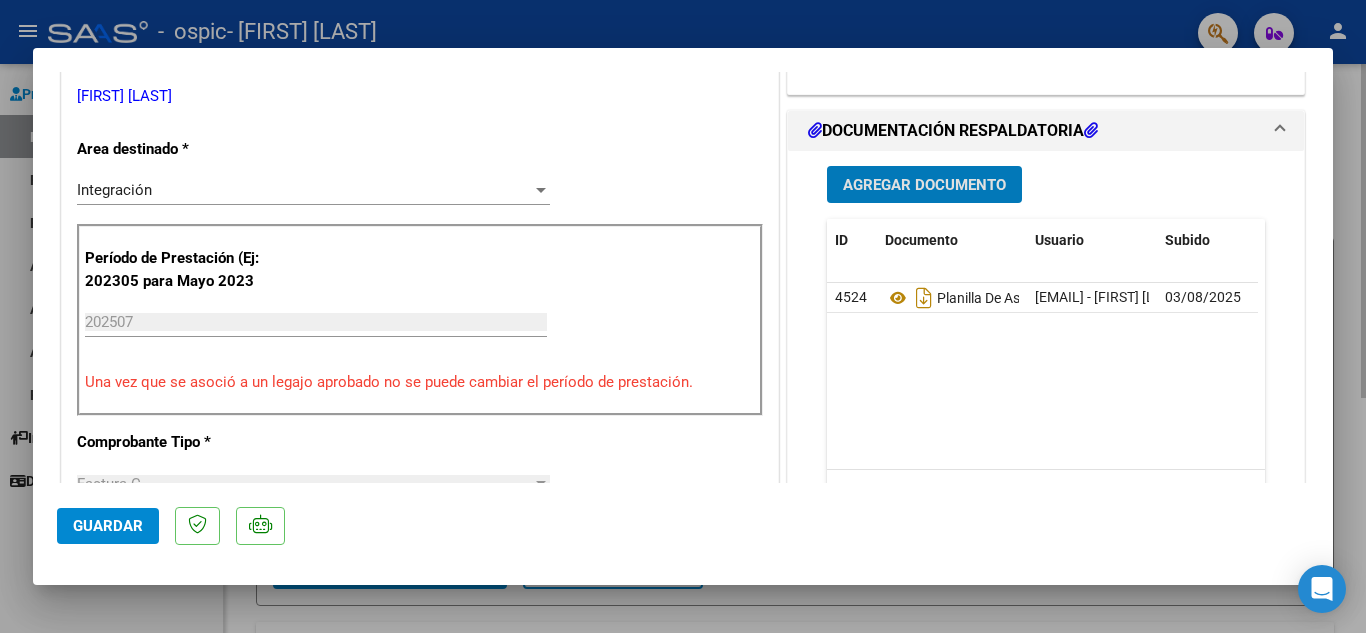 click at bounding box center [683, 316] 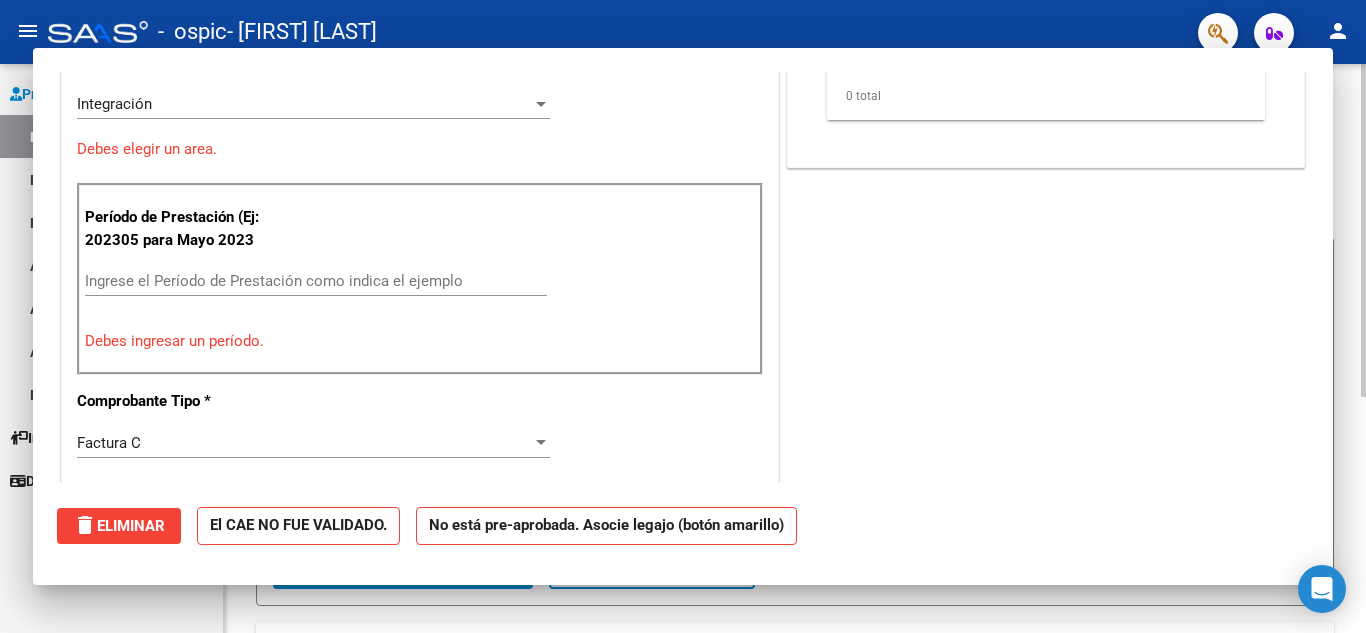 scroll, scrollTop: 0, scrollLeft: 0, axis: both 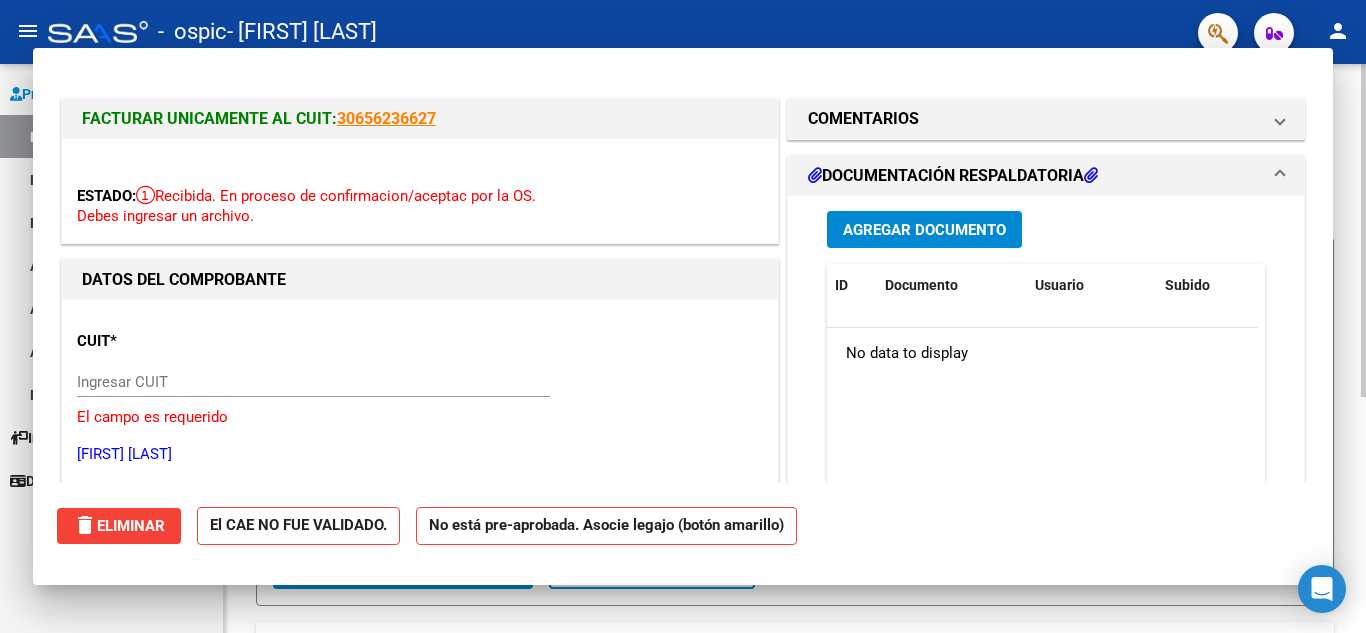 drag, startPoint x: 1328, startPoint y: 229, endPoint x: 1325, endPoint y: 256, distance: 27.166155 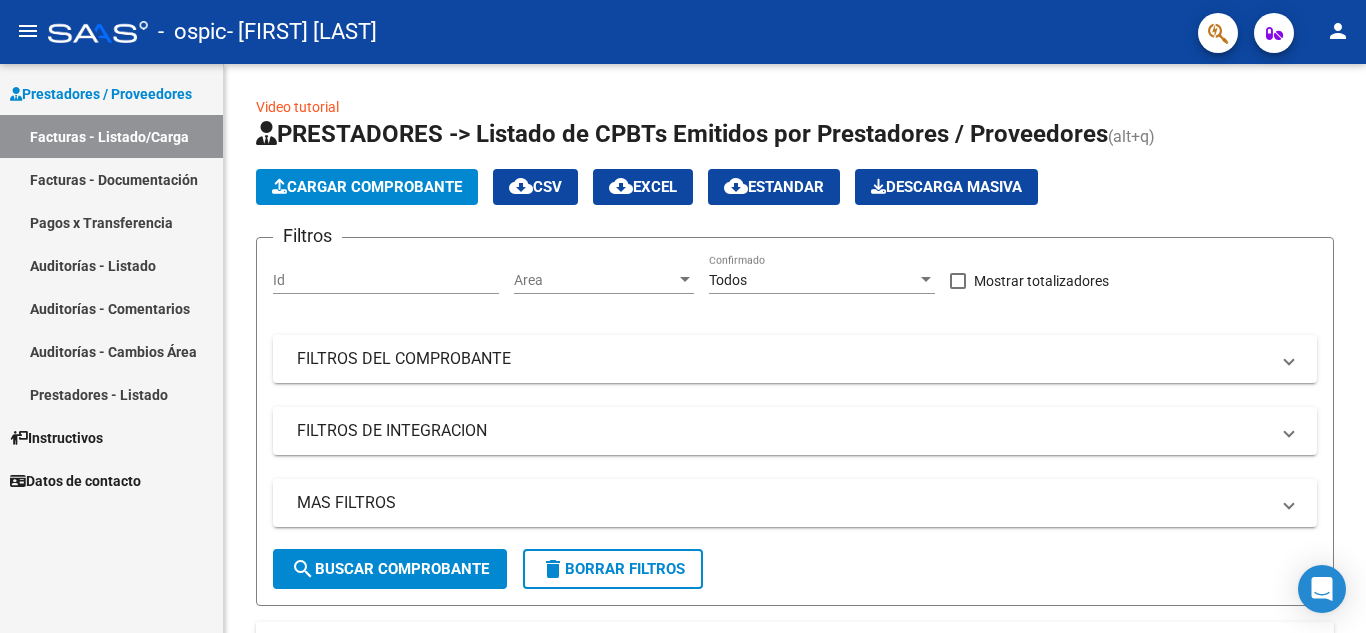 click on "Facturas - Documentación" at bounding box center (111, 179) 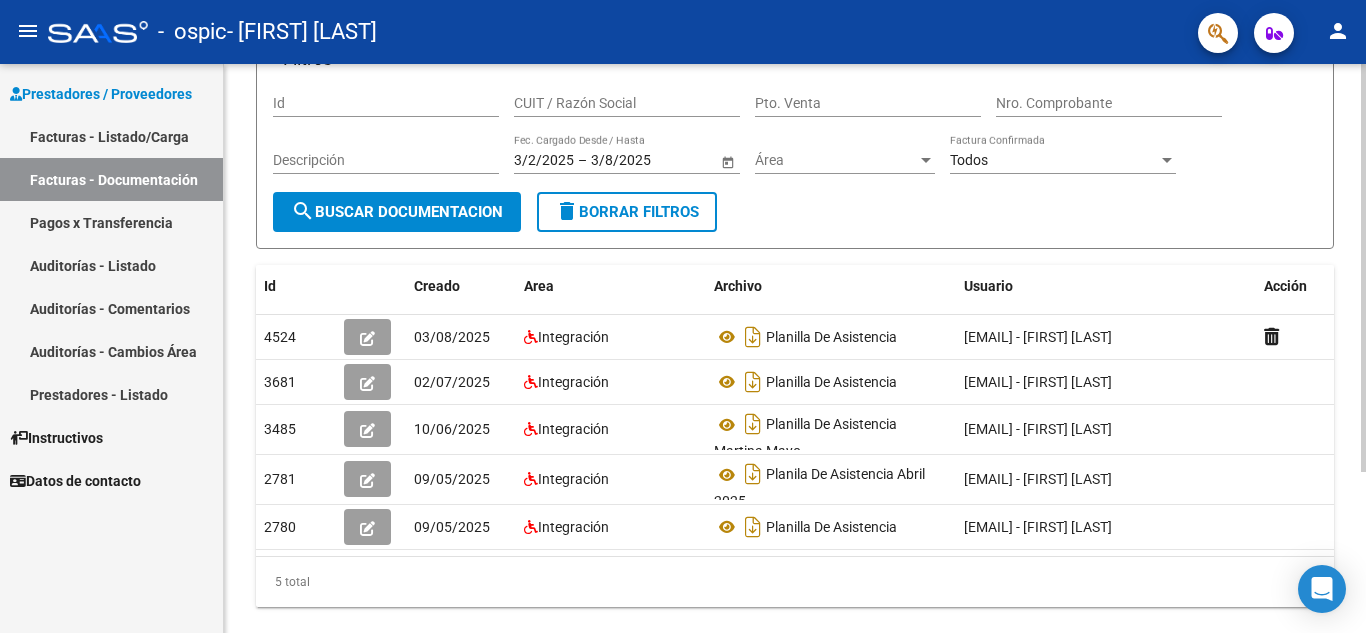 scroll, scrollTop: 156, scrollLeft: 0, axis: vertical 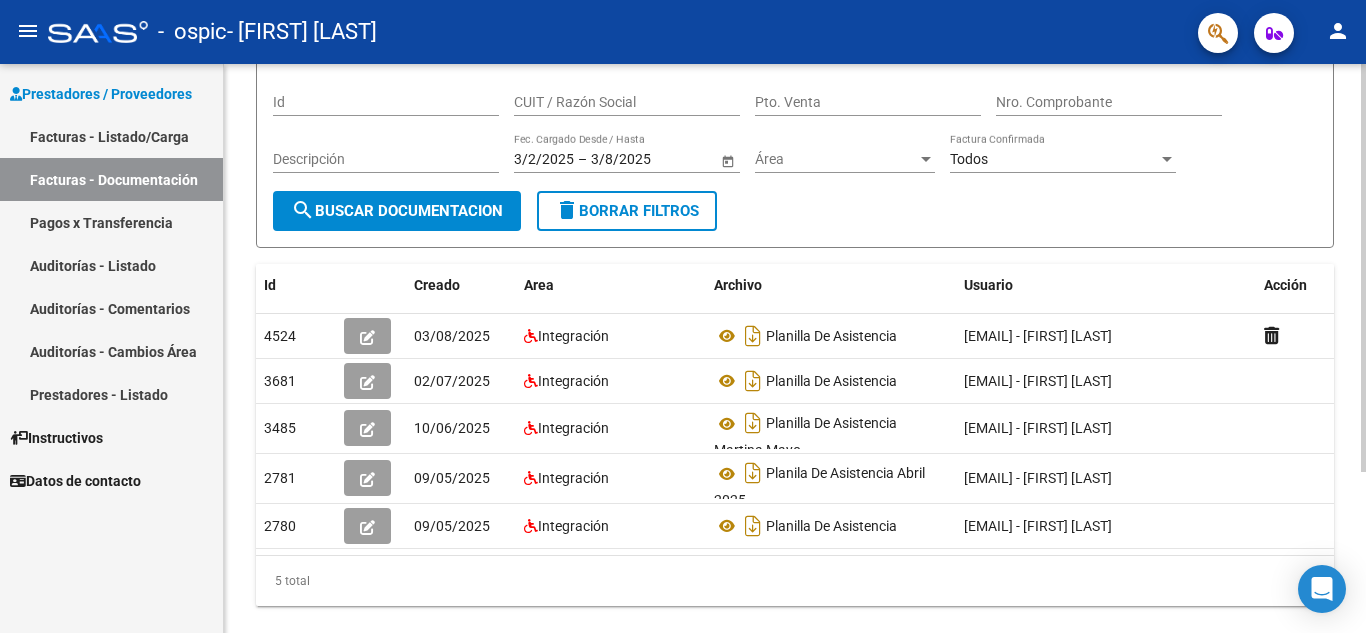 click 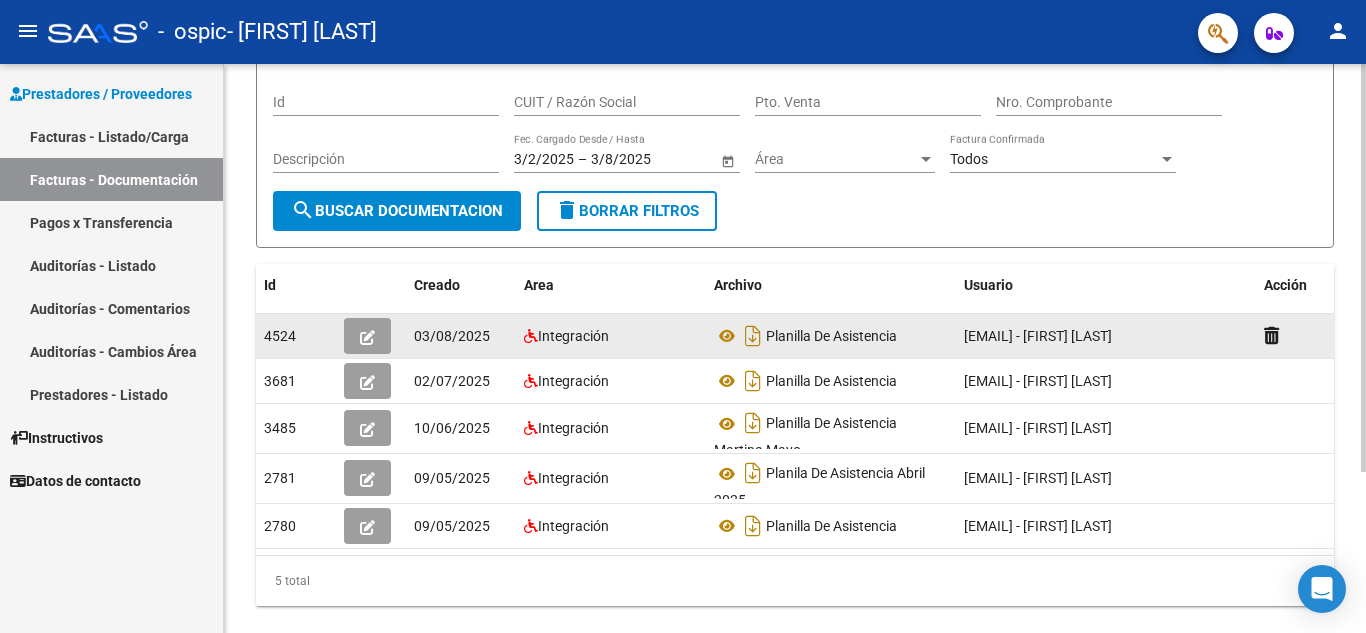 click 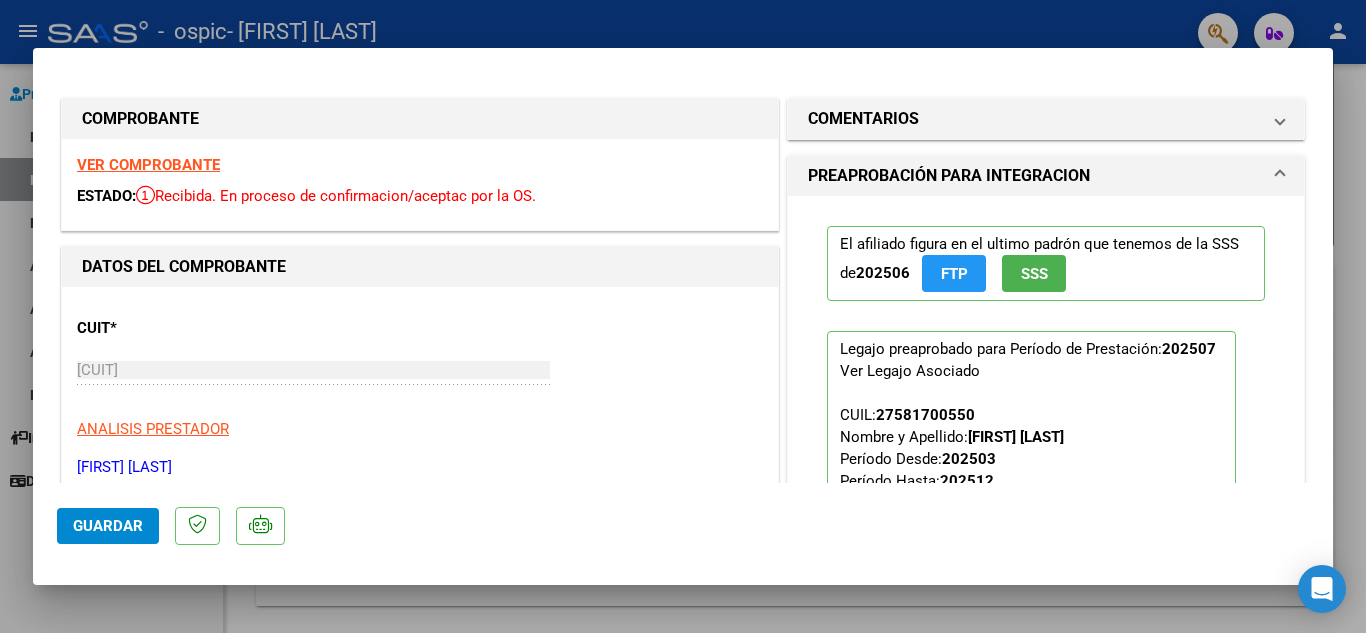 drag, startPoint x: 1337, startPoint y: 125, endPoint x: 1339, endPoint y: 144, distance: 19.104973 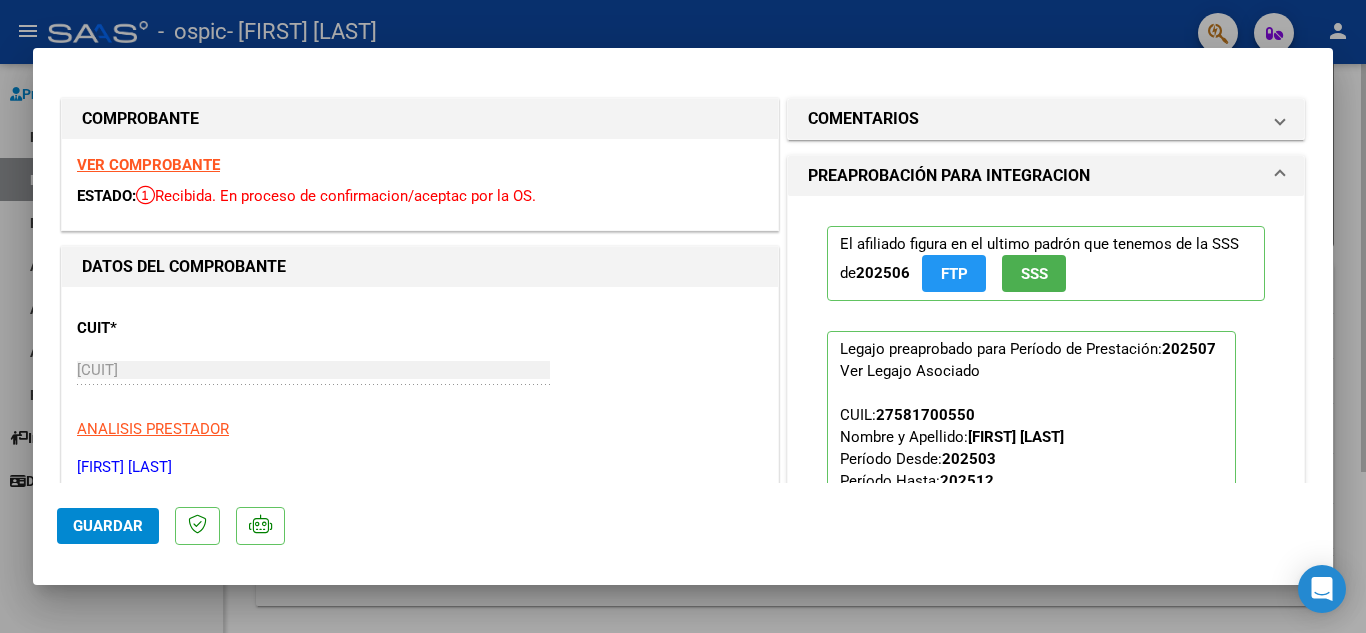 type 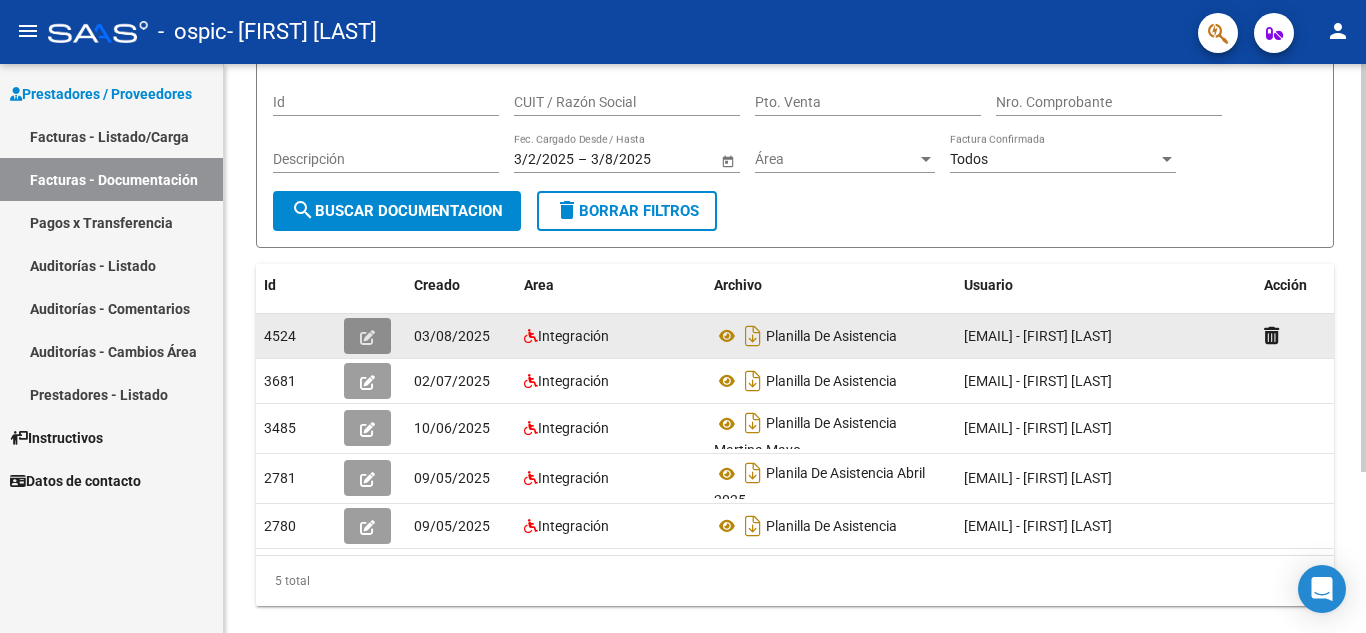 click 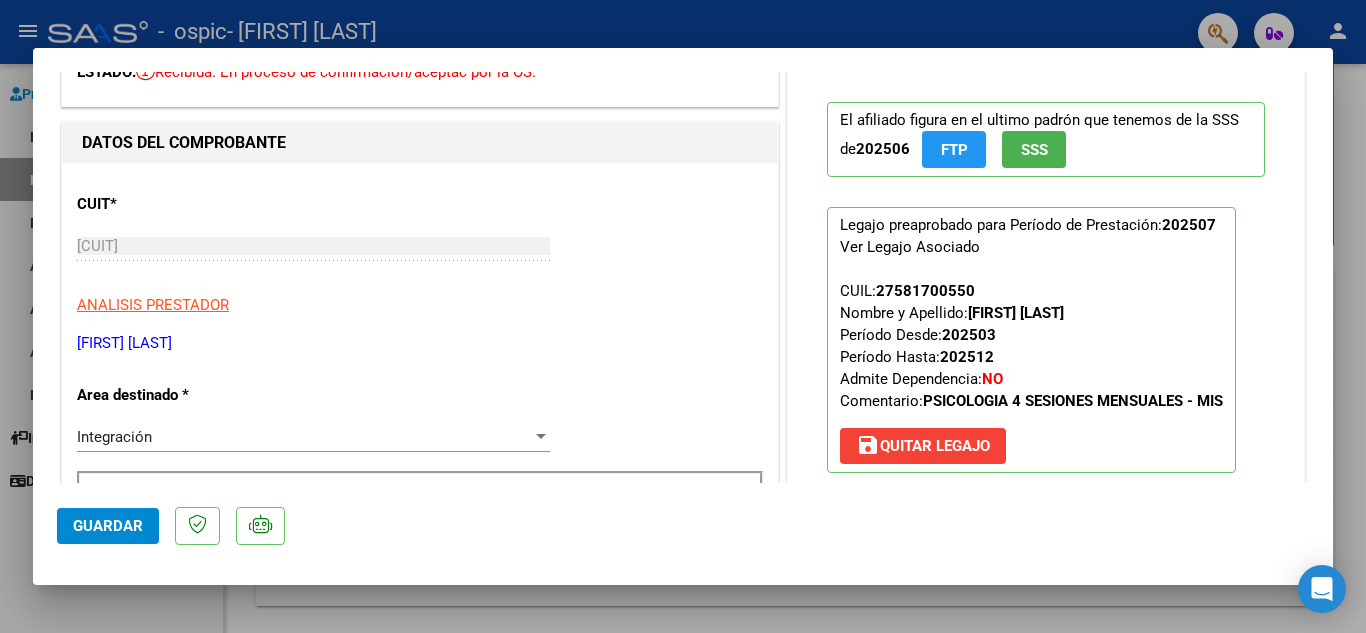 scroll, scrollTop: 0, scrollLeft: 0, axis: both 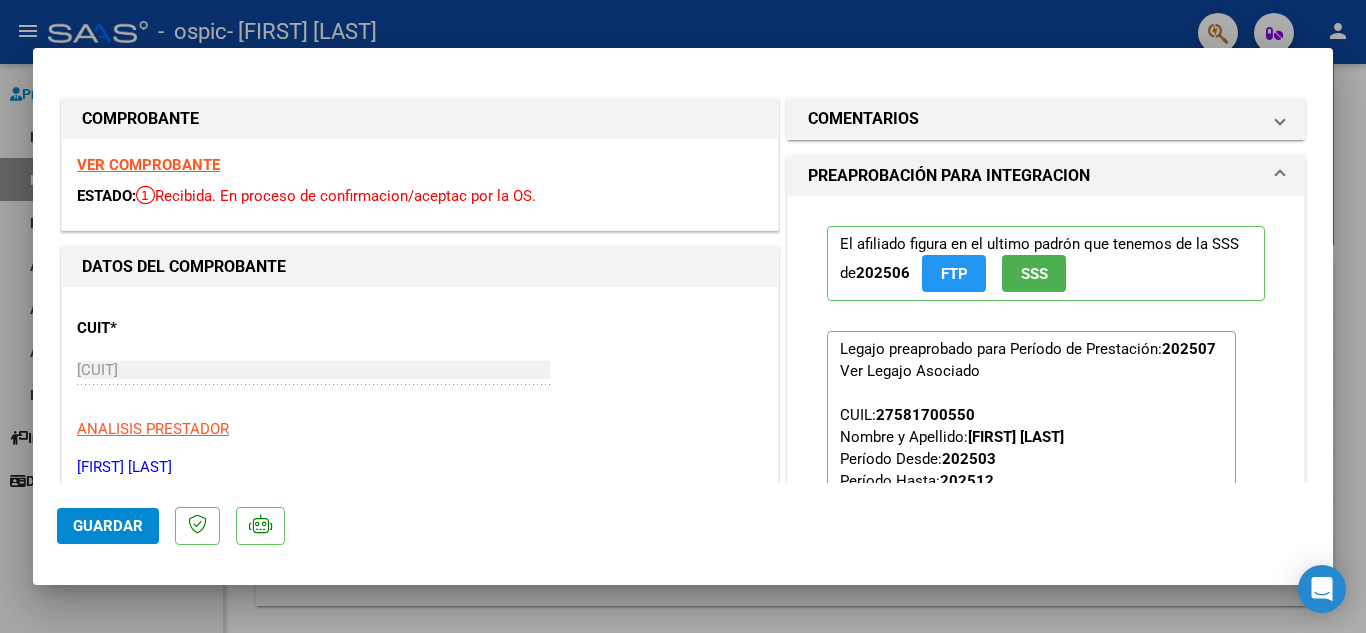 click on "Guardar" 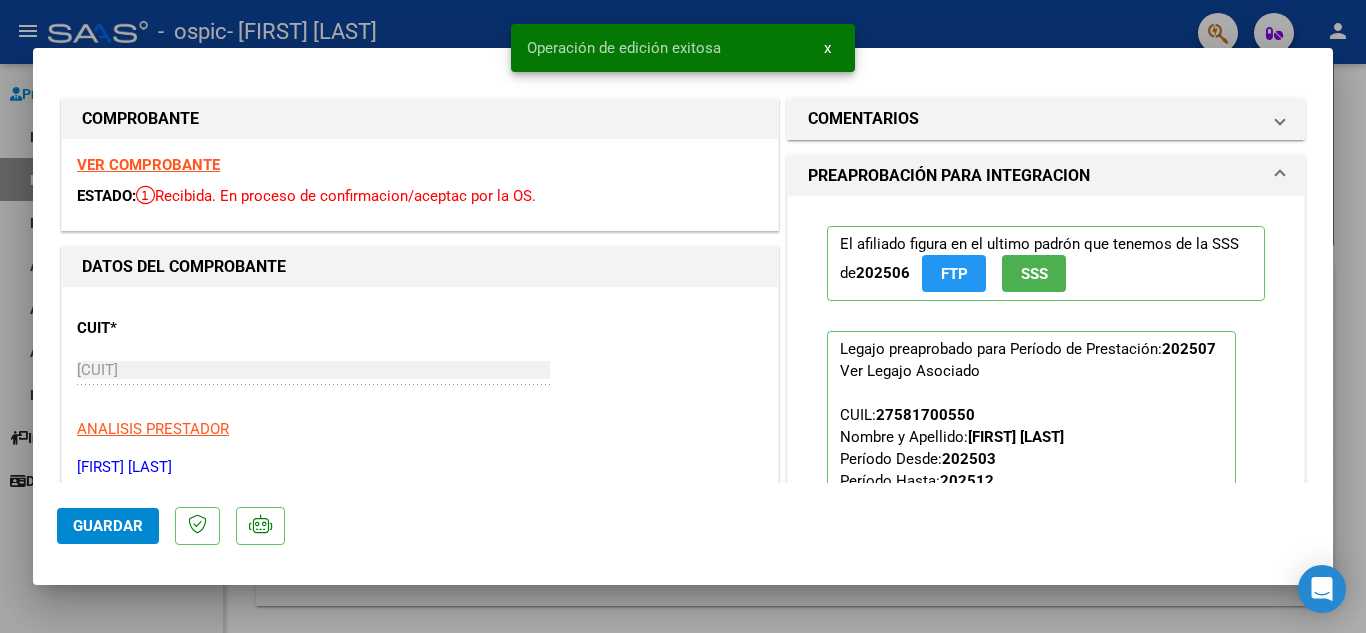 click at bounding box center (683, 316) 